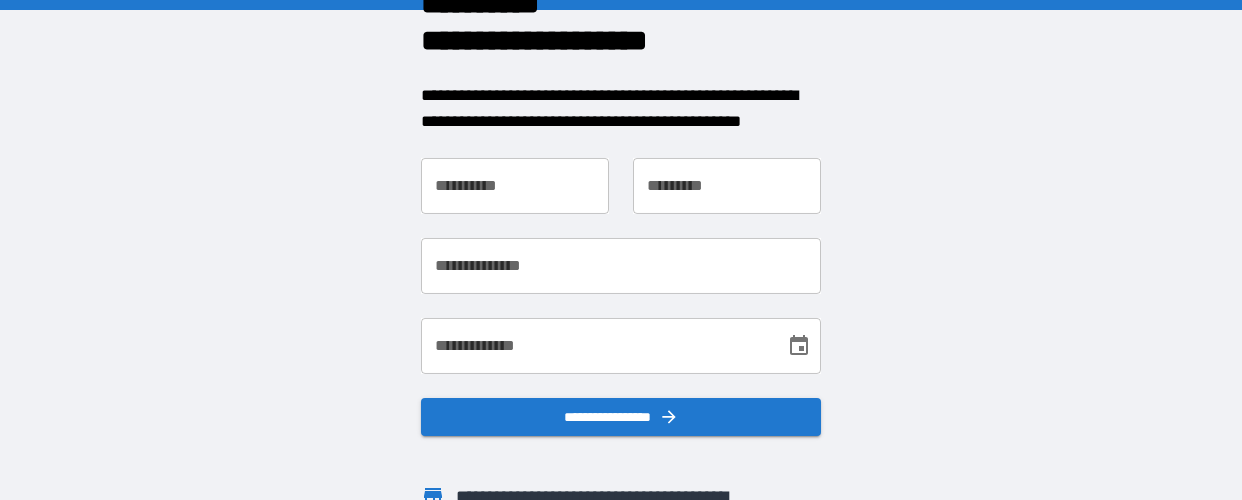 scroll, scrollTop: 0, scrollLeft: 0, axis: both 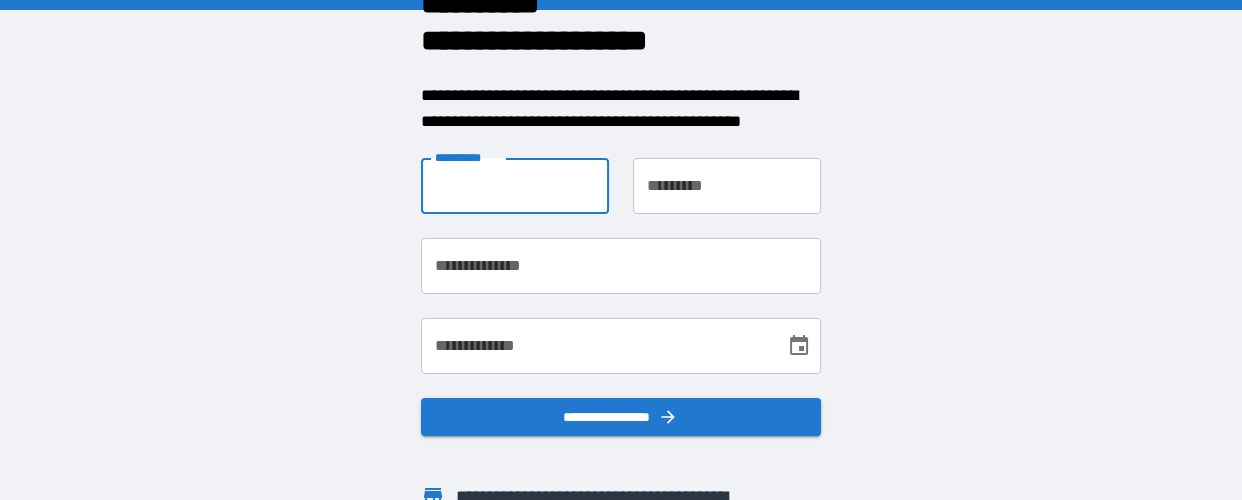 click on "**********" at bounding box center [515, 186] 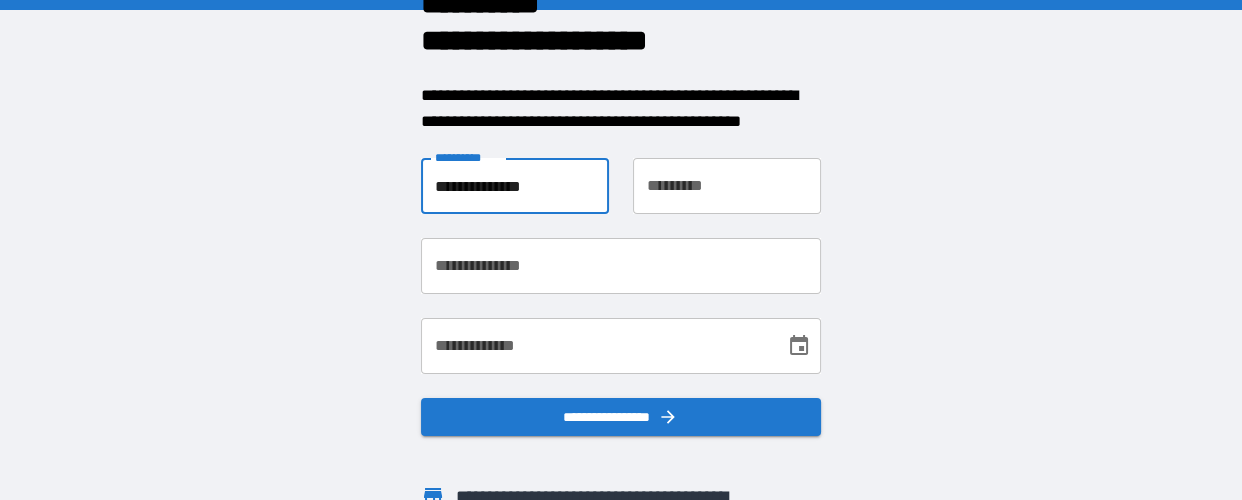 type on "*****" 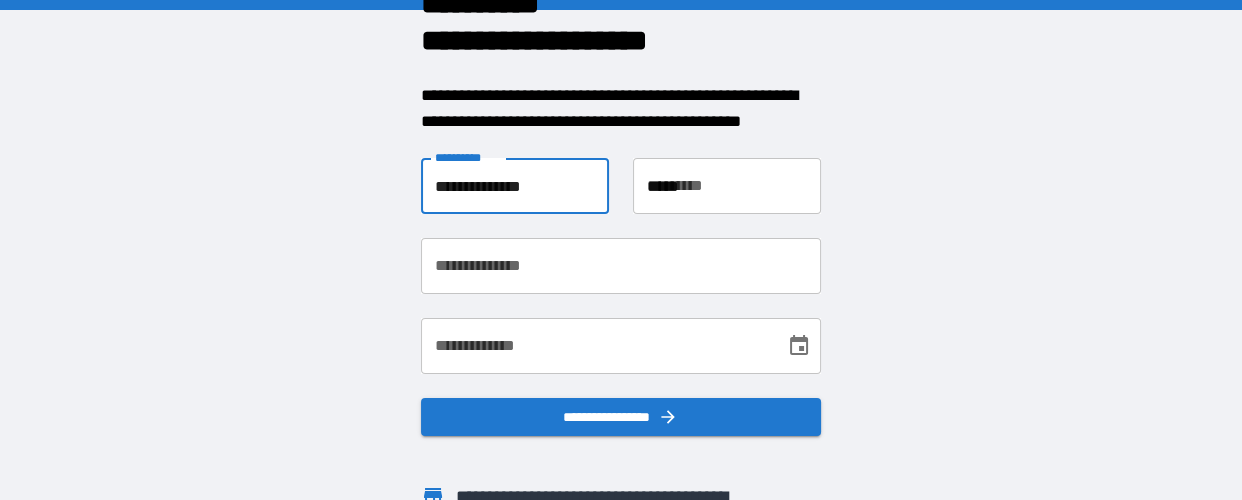 type on "**********" 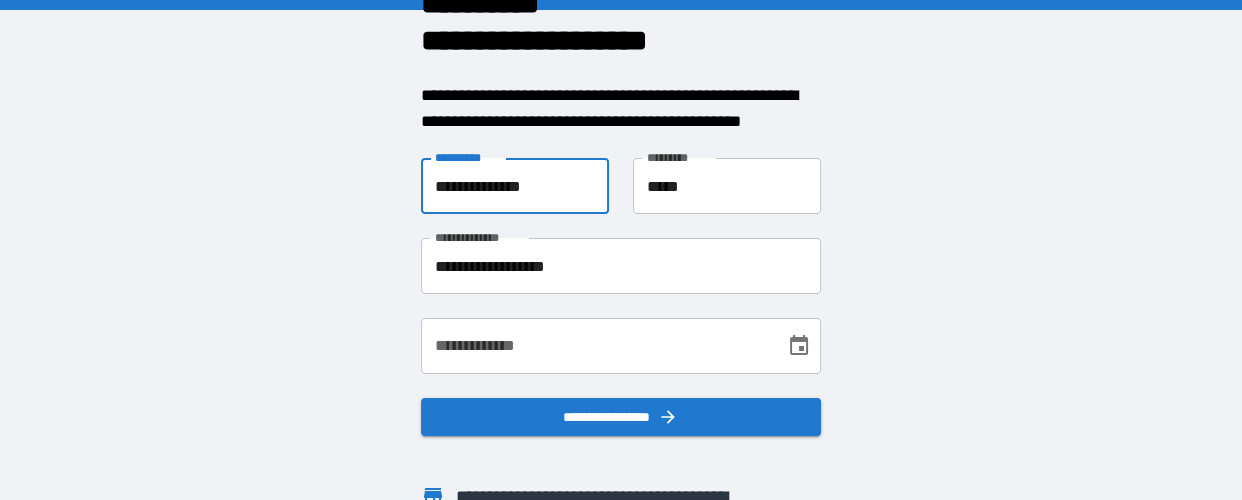 click on "**********" at bounding box center (596, 346) 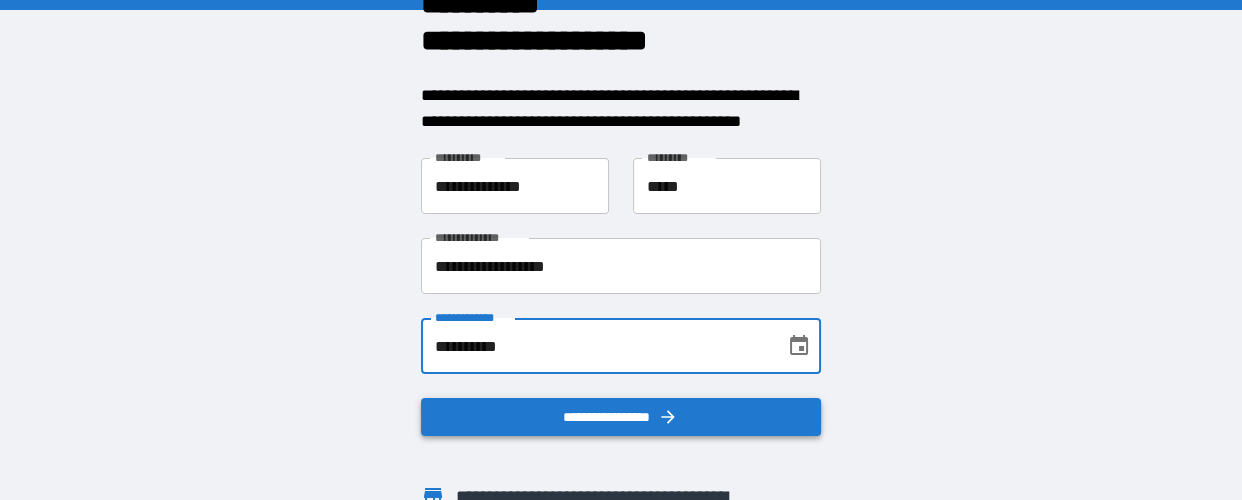 type on "**********" 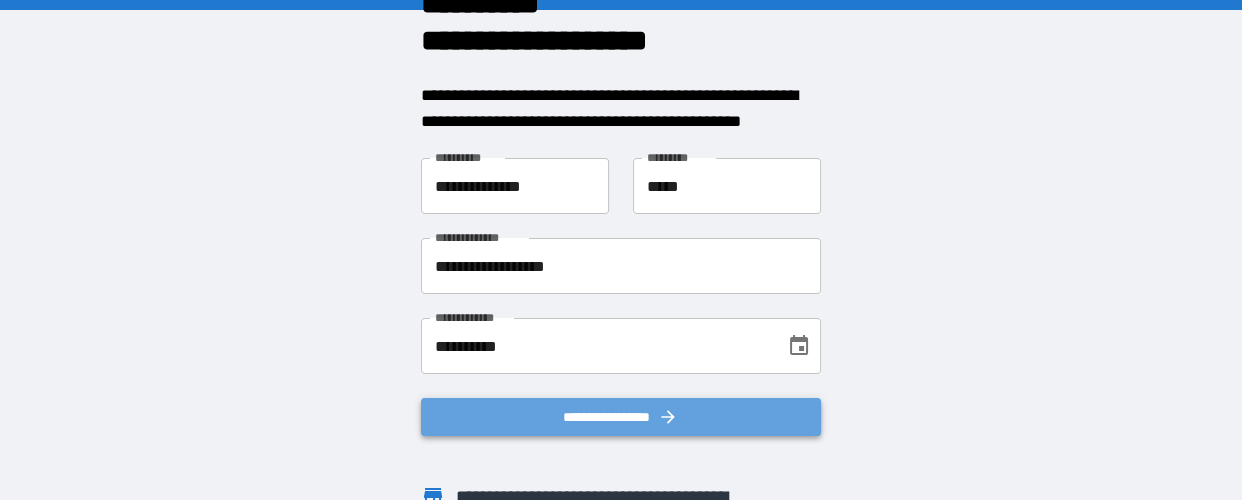click 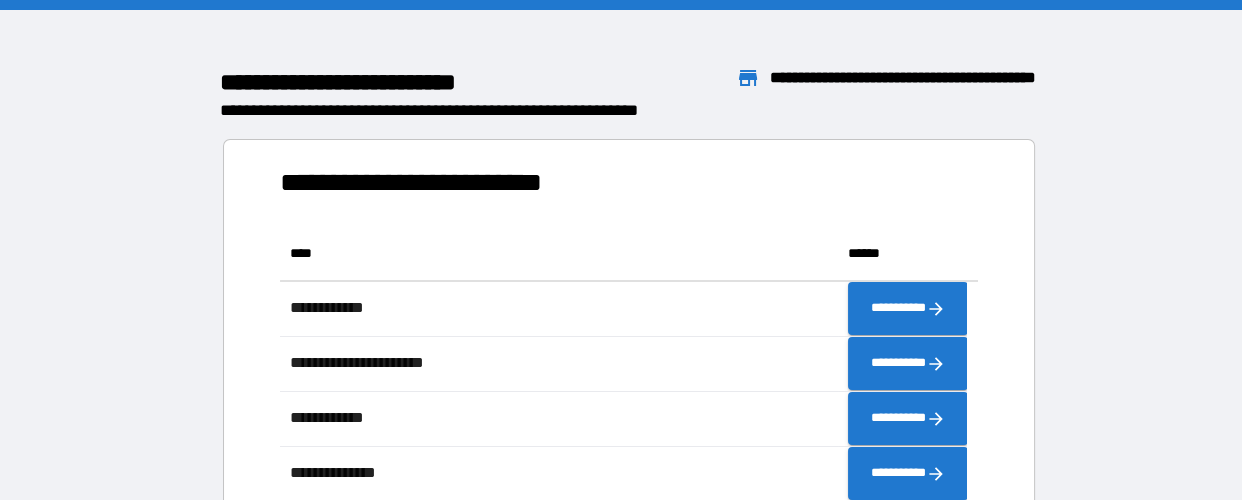 scroll, scrollTop: 19, scrollLeft: 19, axis: both 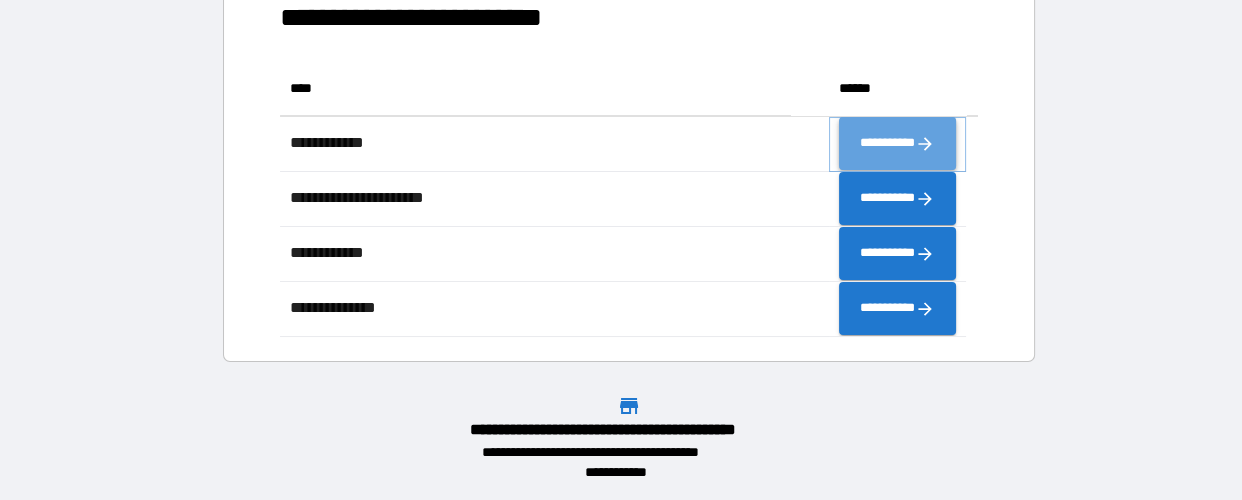 click 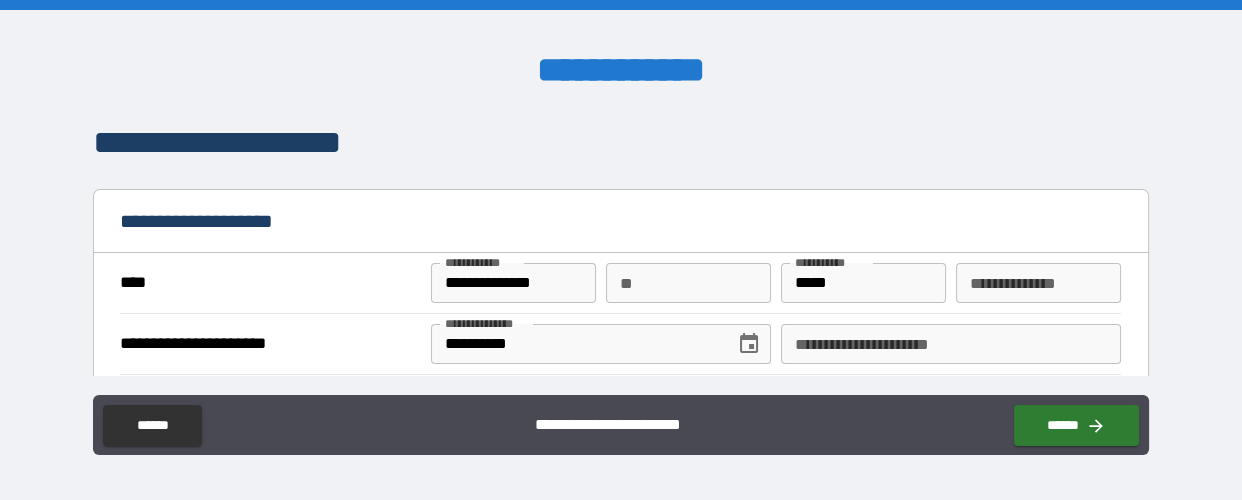 click on "****" at bounding box center [268, 283] 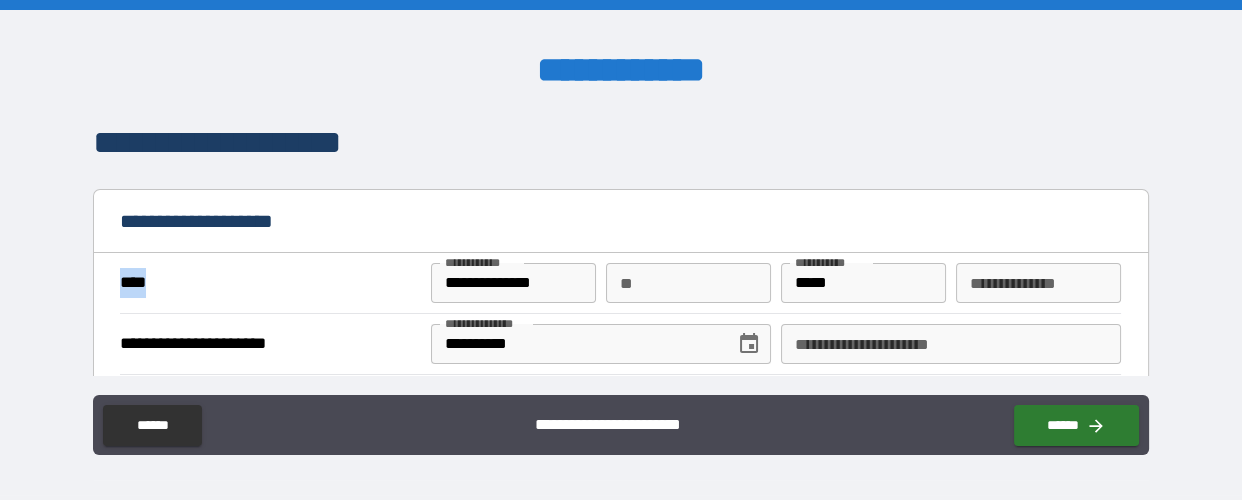 drag, startPoint x: 183, startPoint y: 278, endPoint x: 78, endPoint y: 269, distance: 105.38501 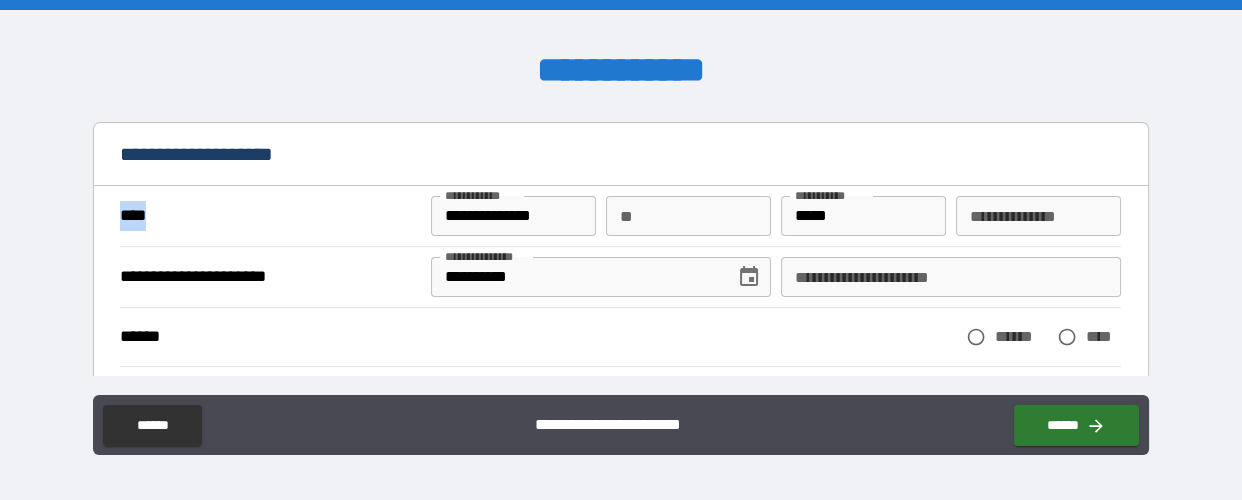 scroll, scrollTop: 82, scrollLeft: 0, axis: vertical 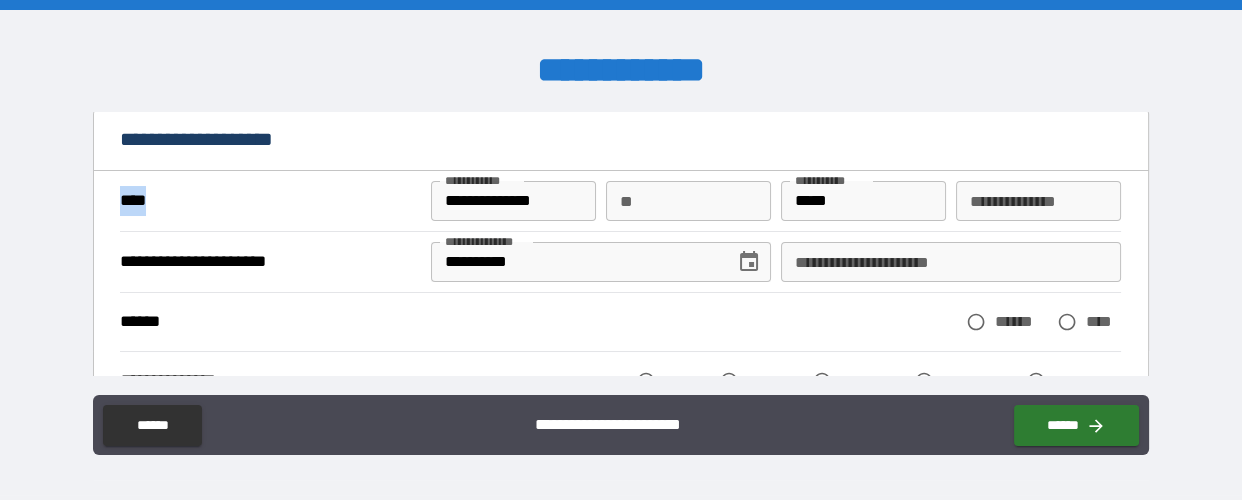 click on "****" at bounding box center (268, 201) 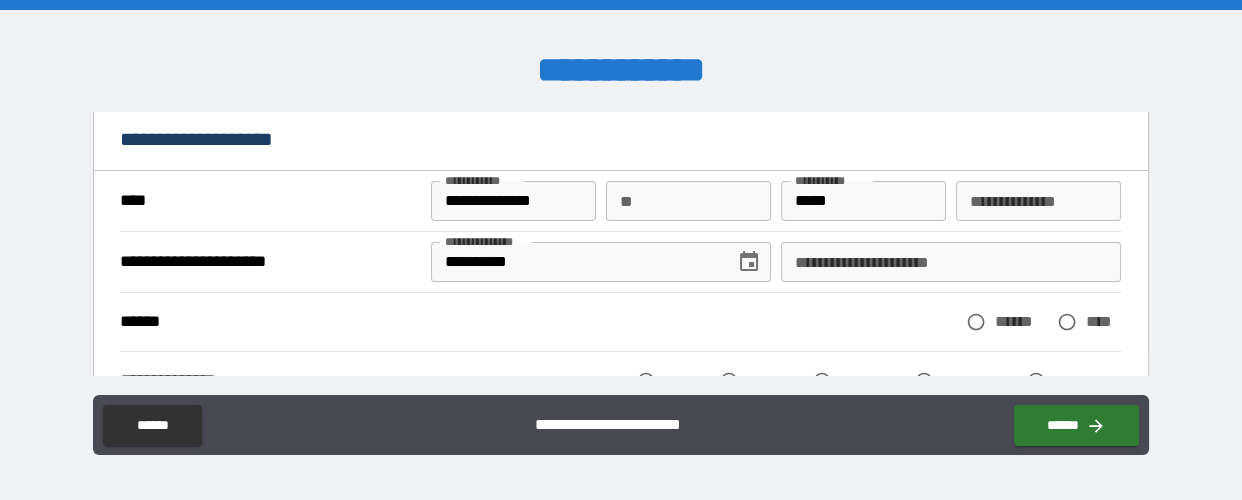 click on "****" at bounding box center [268, 201] 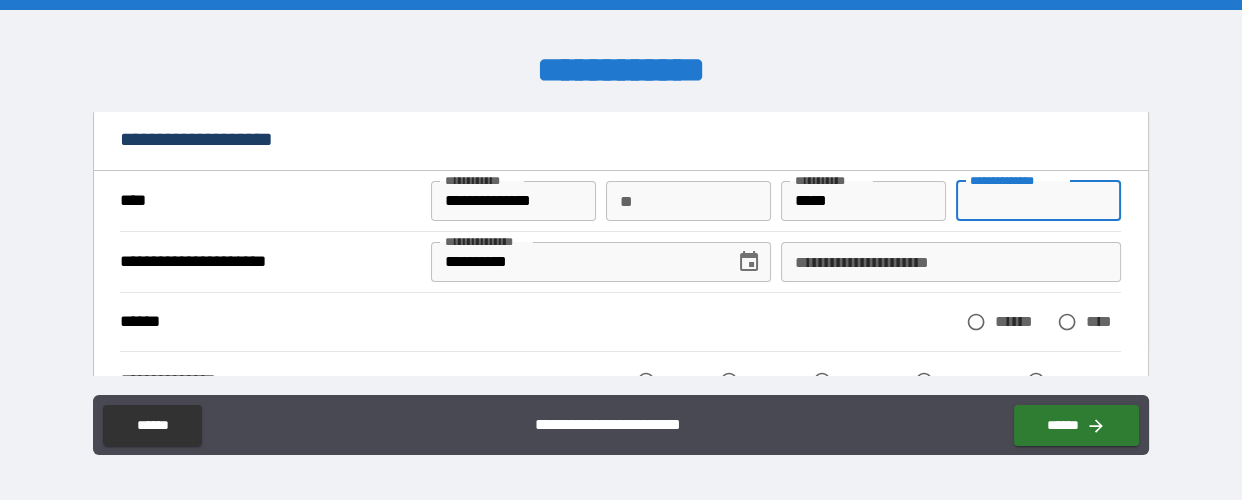 click on "**********" at bounding box center (1038, 201) 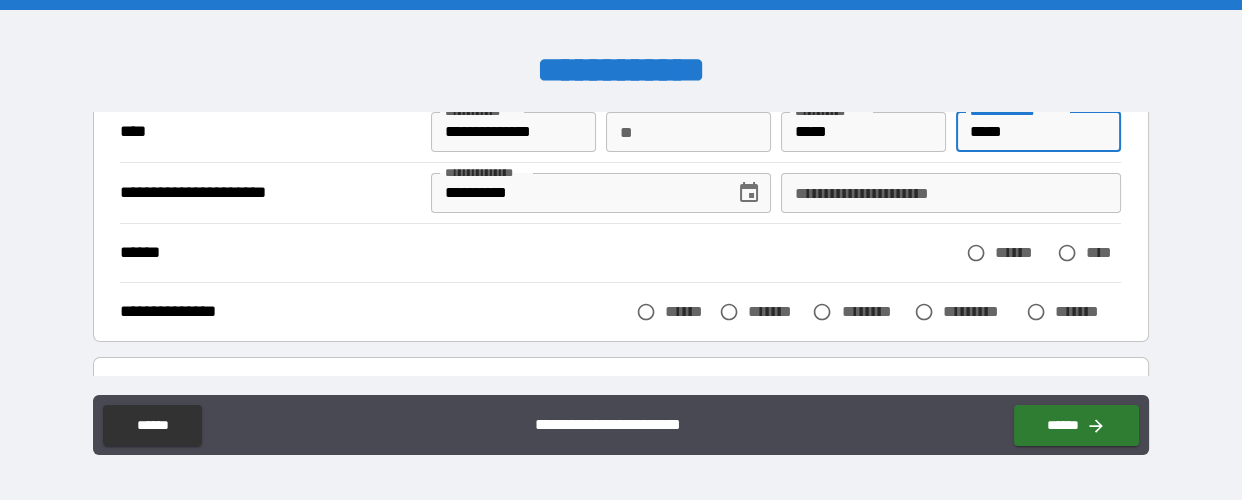 scroll, scrollTop: 166, scrollLeft: 0, axis: vertical 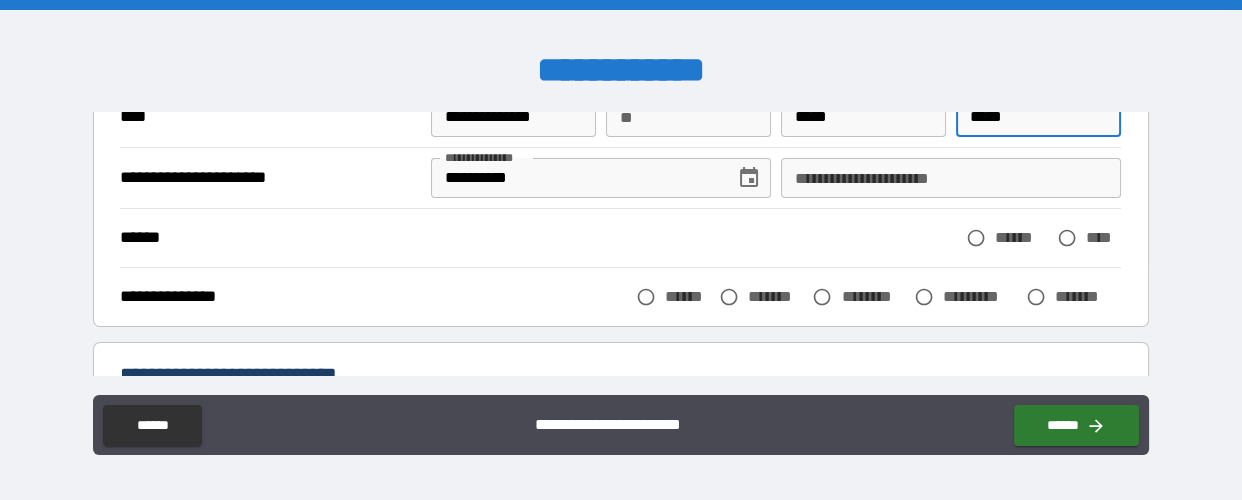 type on "*****" 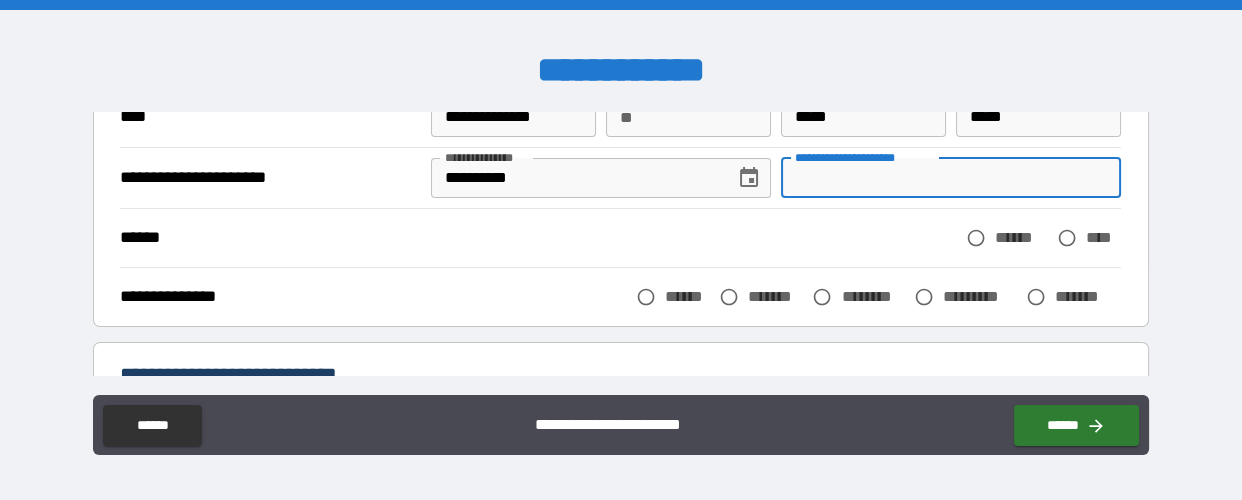click on "**********" at bounding box center [951, 178] 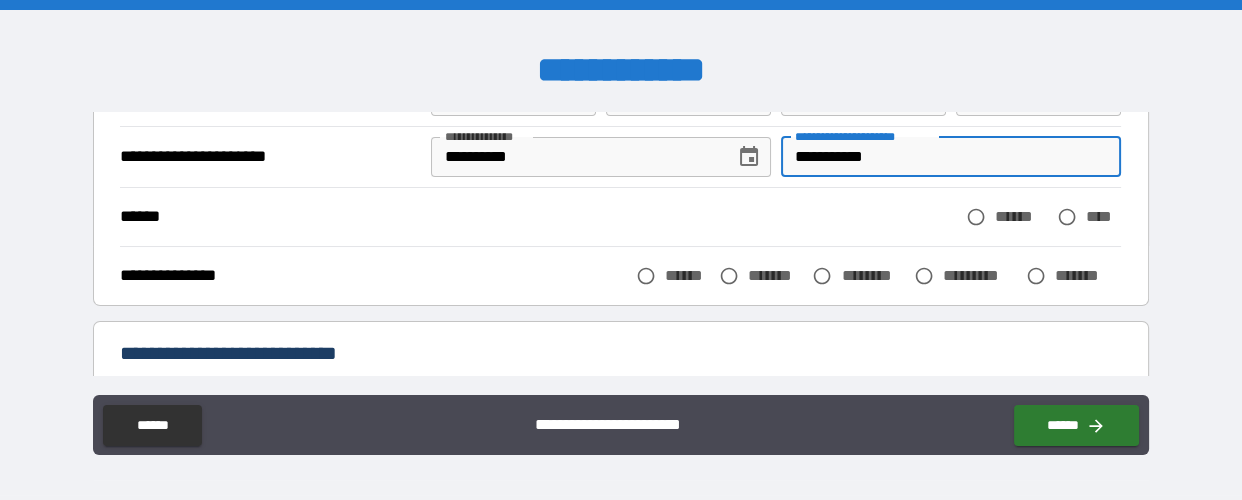 scroll, scrollTop: 208, scrollLeft: 0, axis: vertical 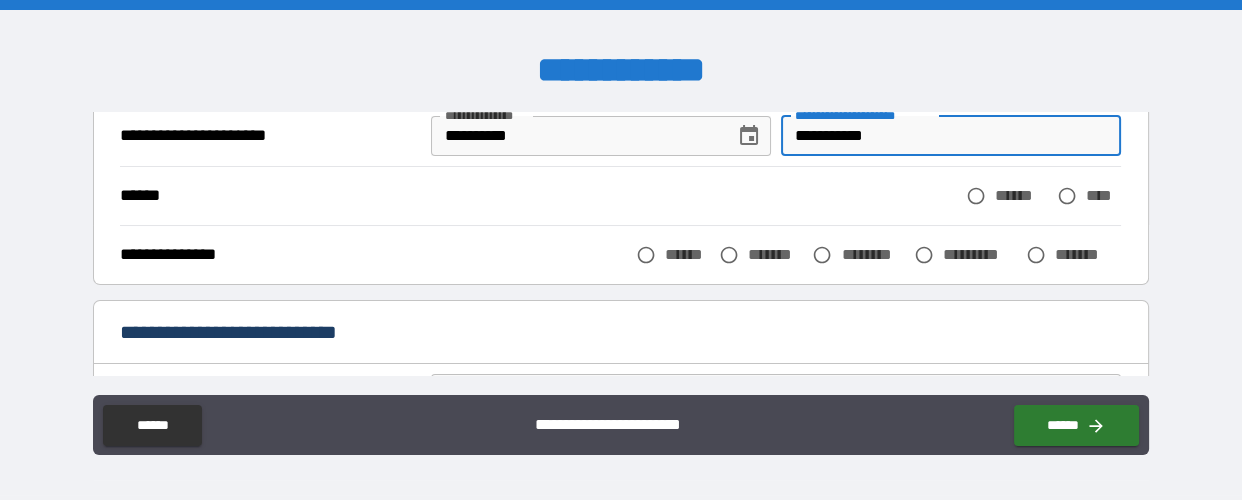 type on "**********" 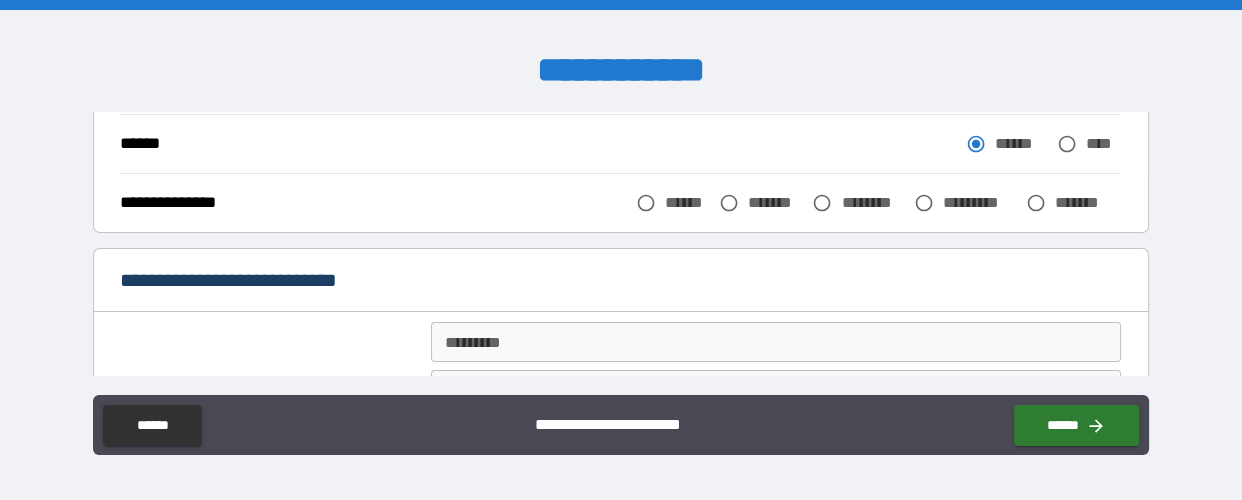 scroll, scrollTop: 291, scrollLeft: 0, axis: vertical 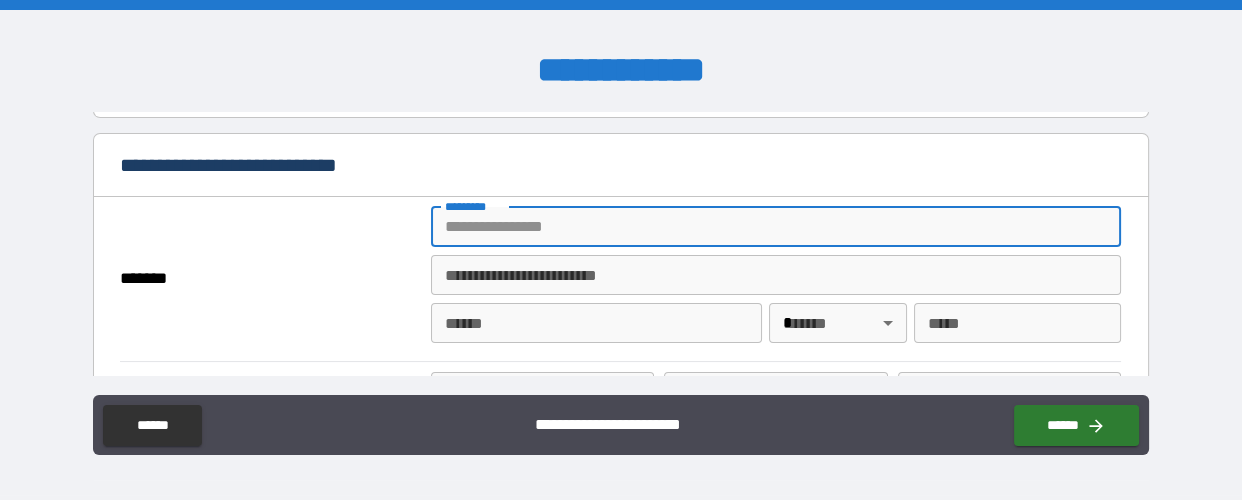 click on "*******   *" at bounding box center [776, 227] 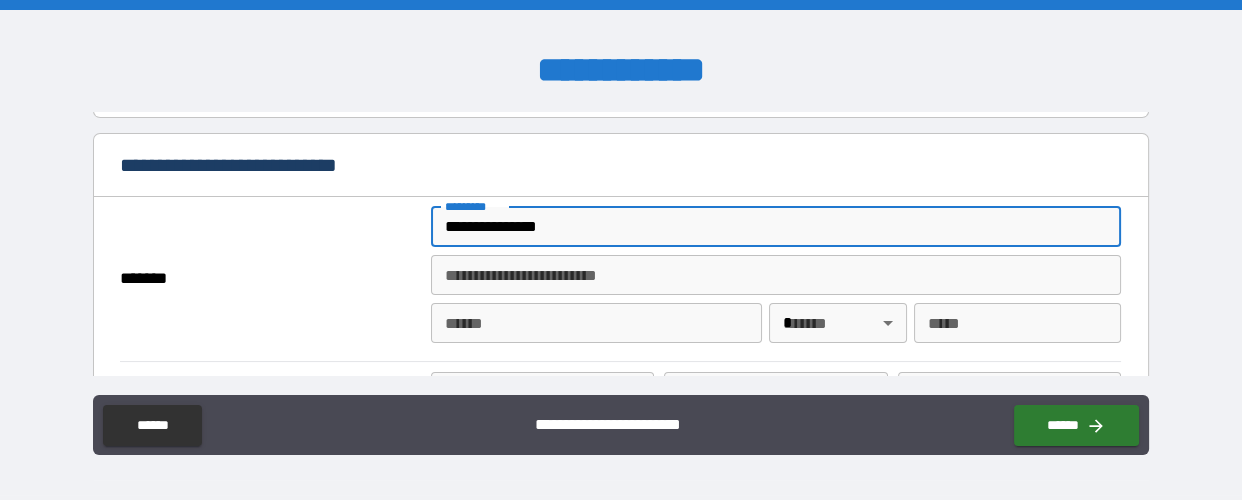 type on "**********" 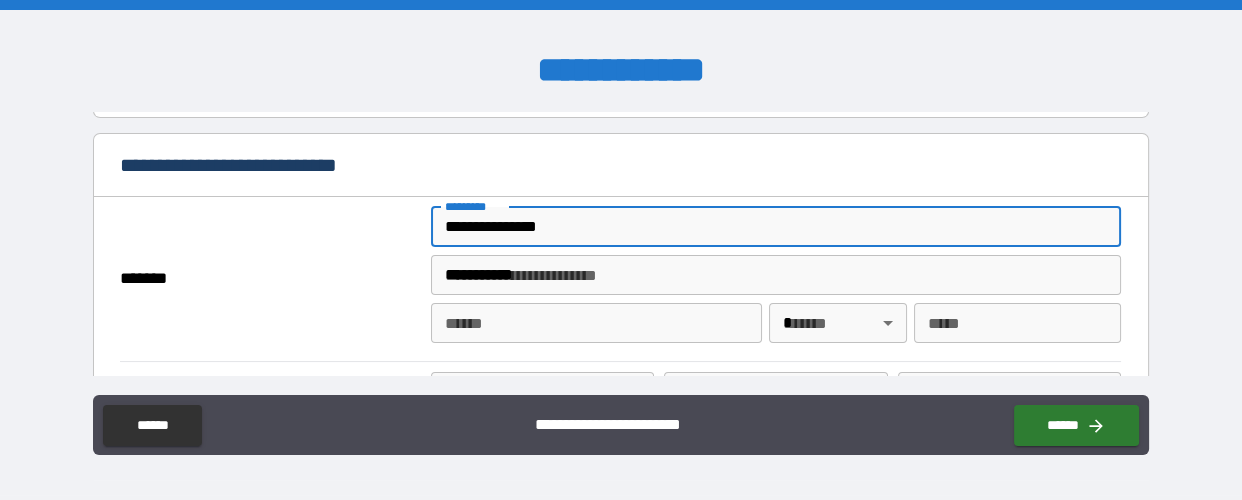 type on "**********" 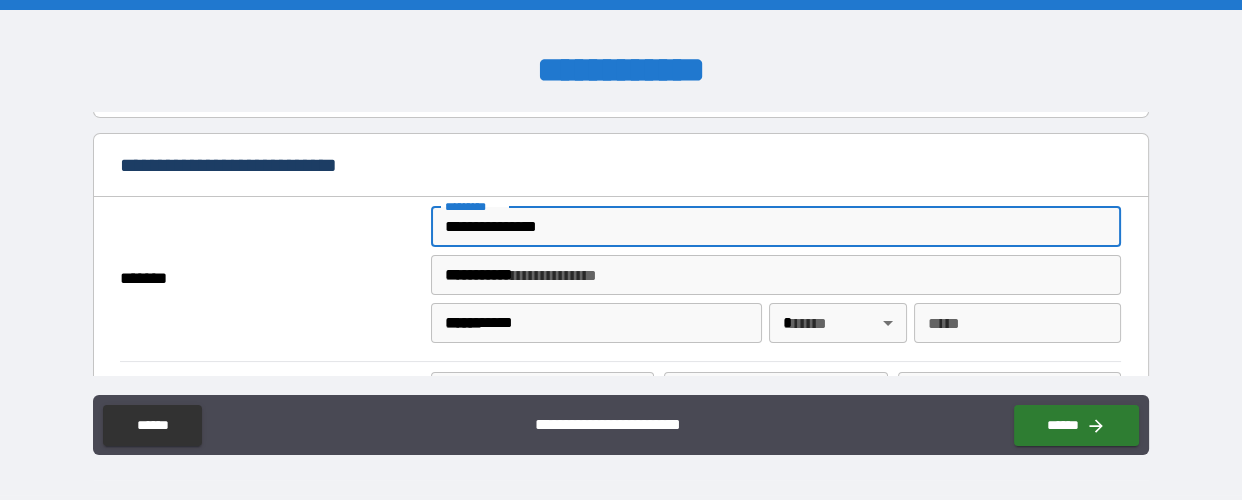 type 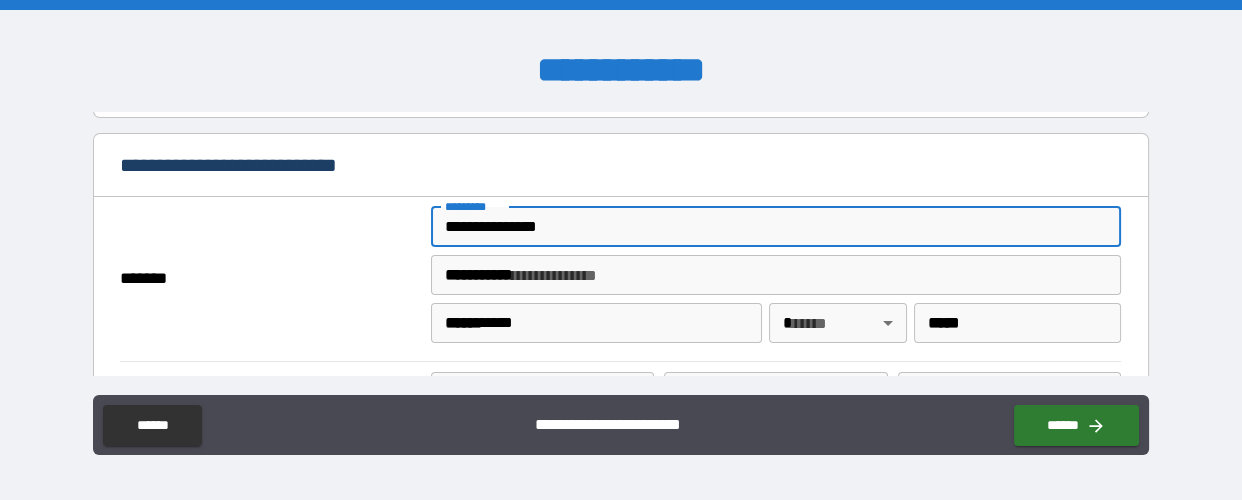 type on "**********" 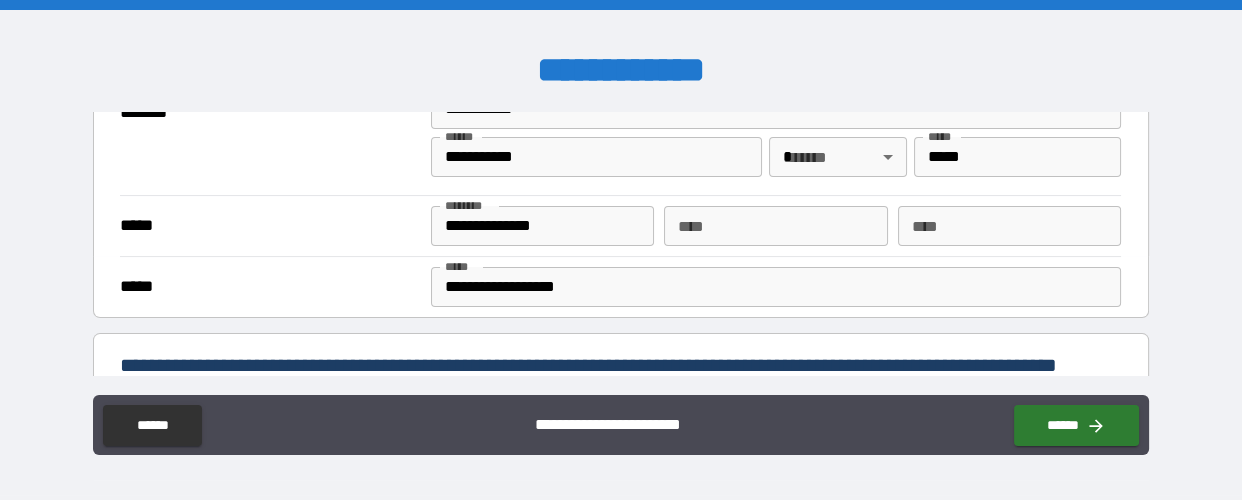 scroll, scrollTop: 582, scrollLeft: 0, axis: vertical 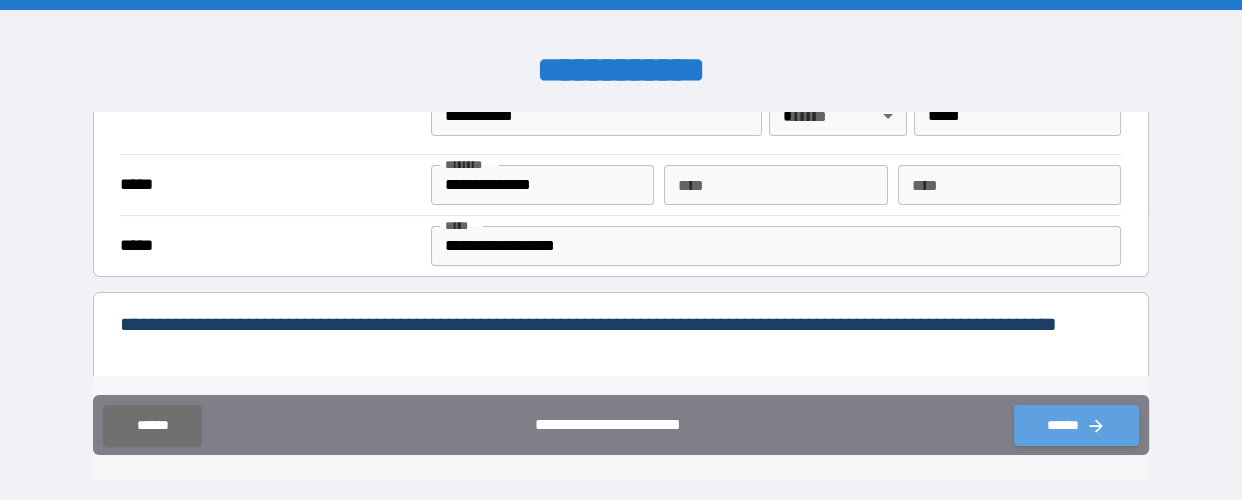 click 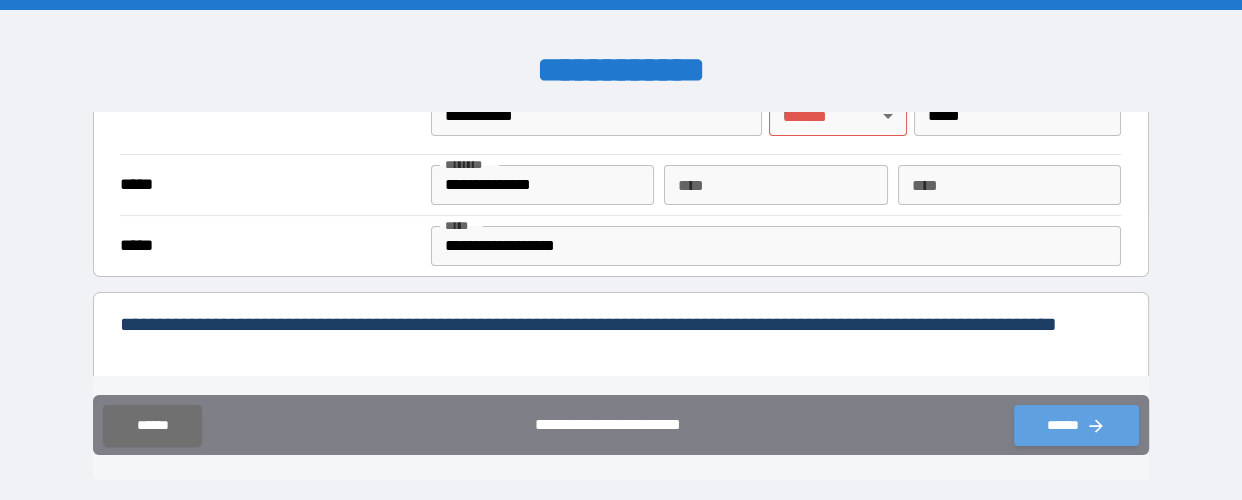 click 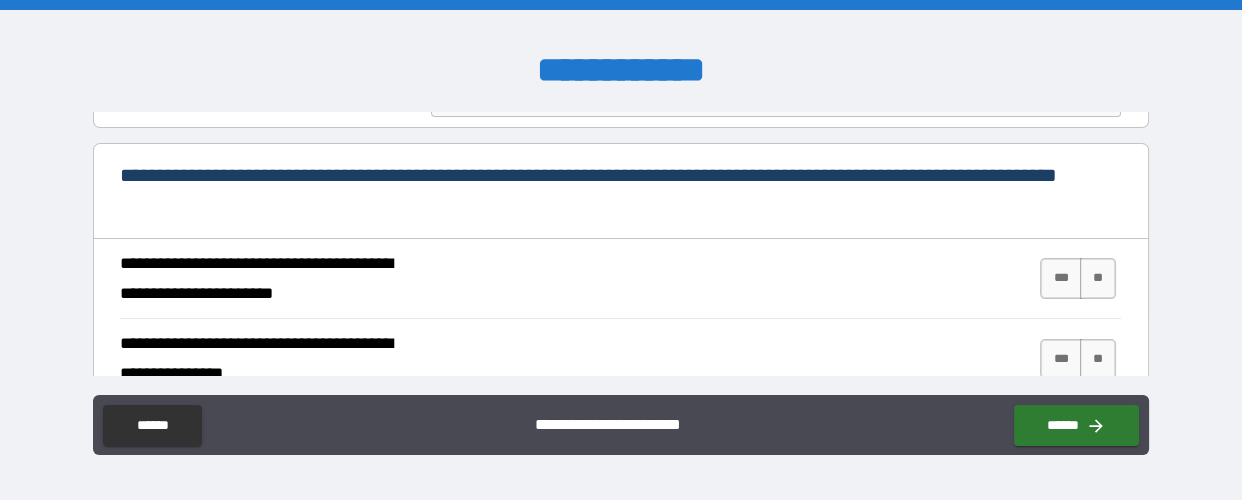 scroll, scrollTop: 749, scrollLeft: 0, axis: vertical 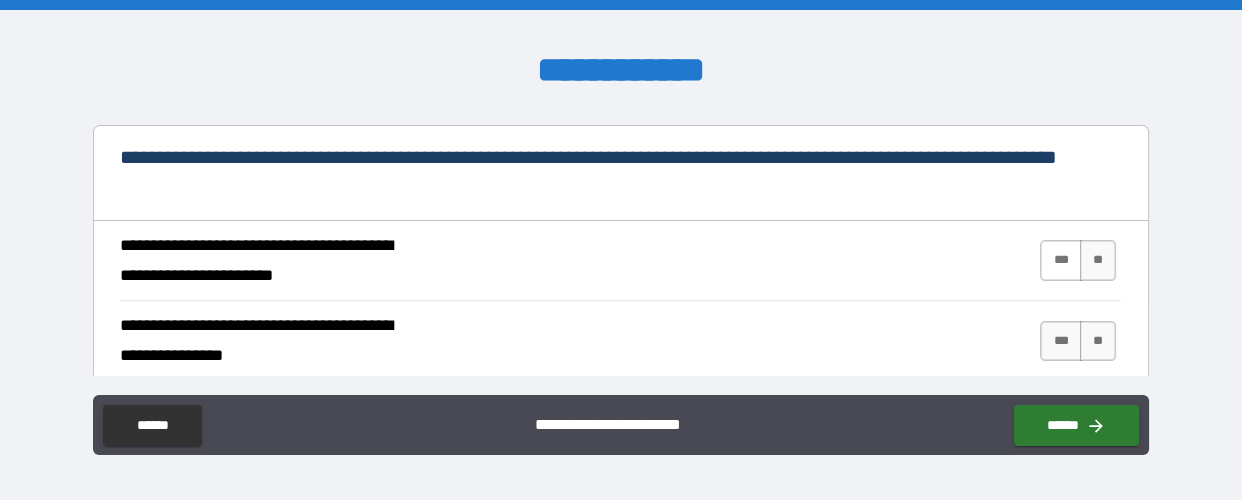 click on "***" at bounding box center [1061, 260] 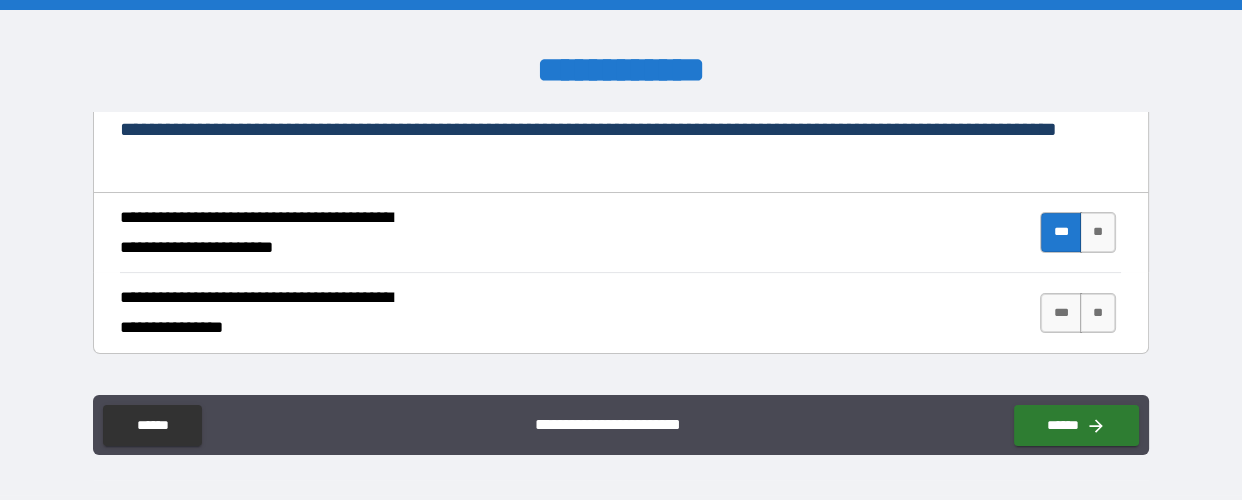 scroll, scrollTop: 791, scrollLeft: 0, axis: vertical 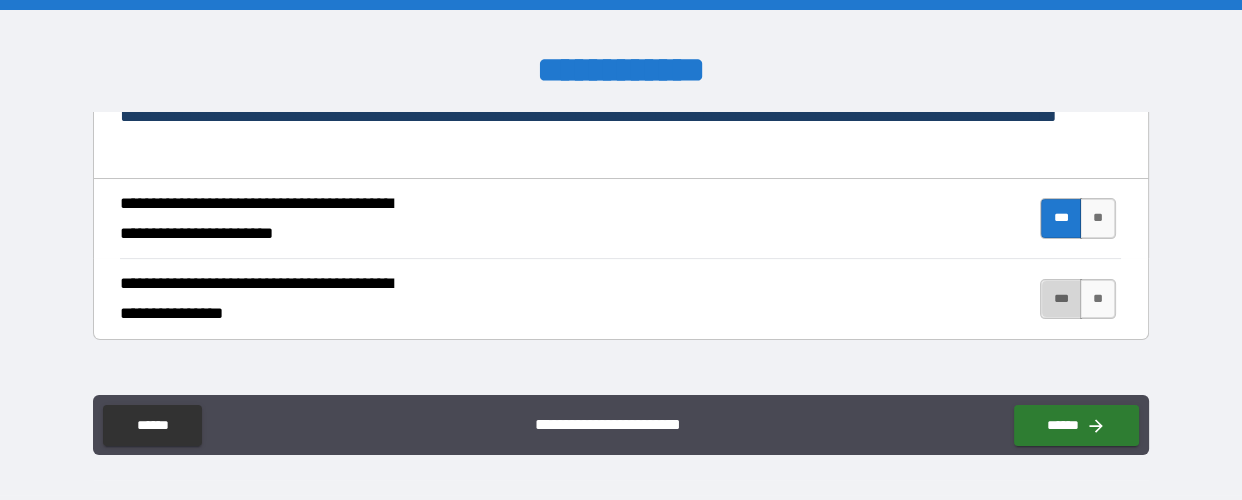 click on "***" at bounding box center (1061, 299) 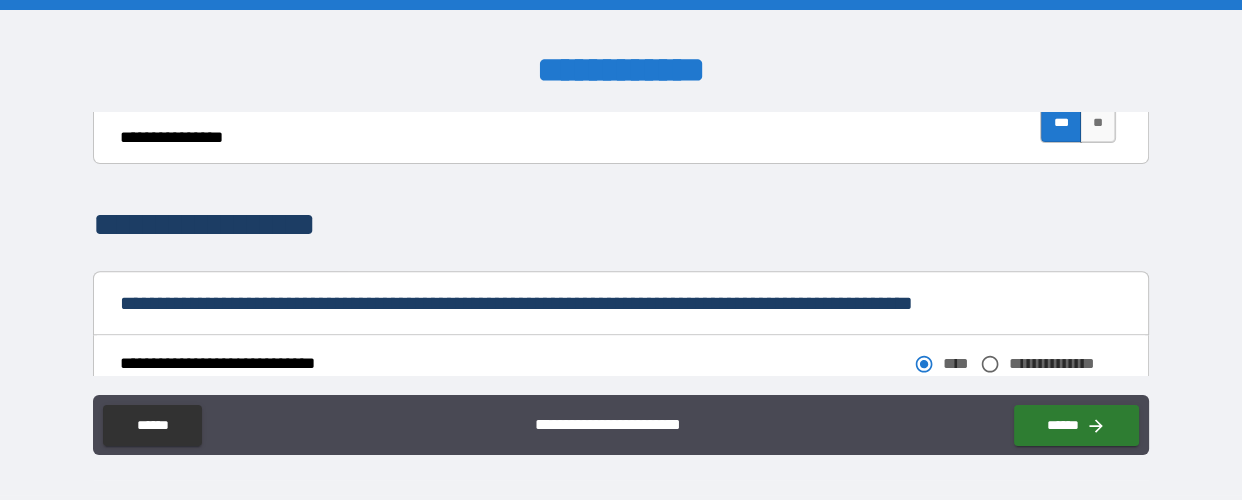scroll, scrollTop: 1000, scrollLeft: 0, axis: vertical 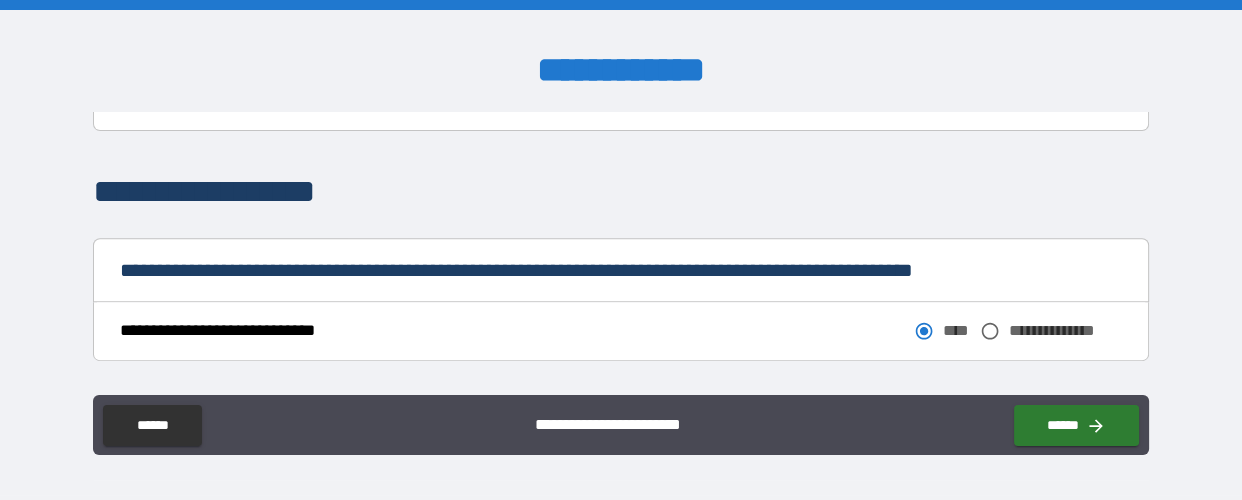 click on "**********" at bounding box center (620, 331) 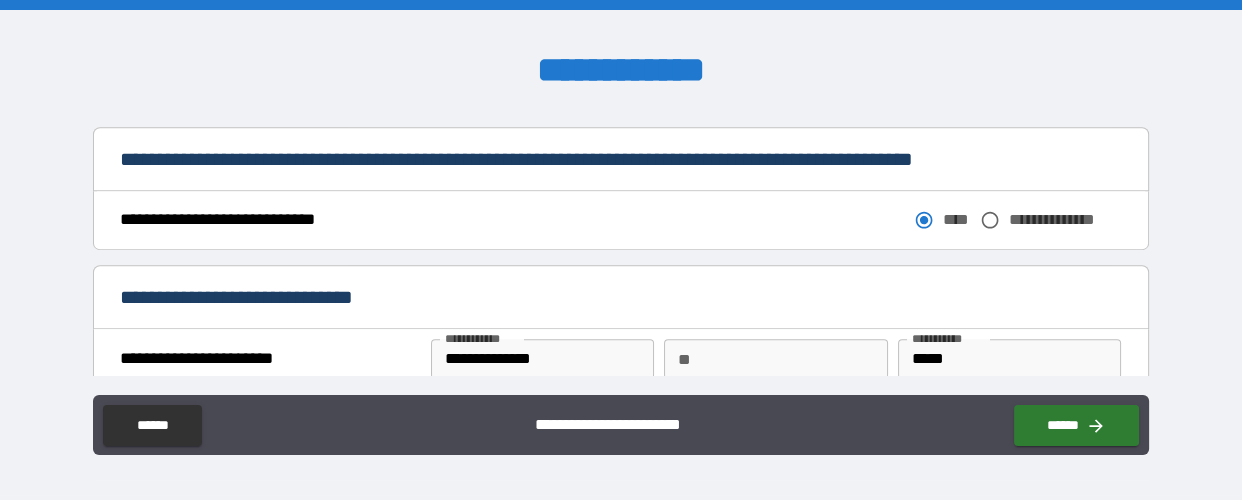 scroll, scrollTop: 1124, scrollLeft: 0, axis: vertical 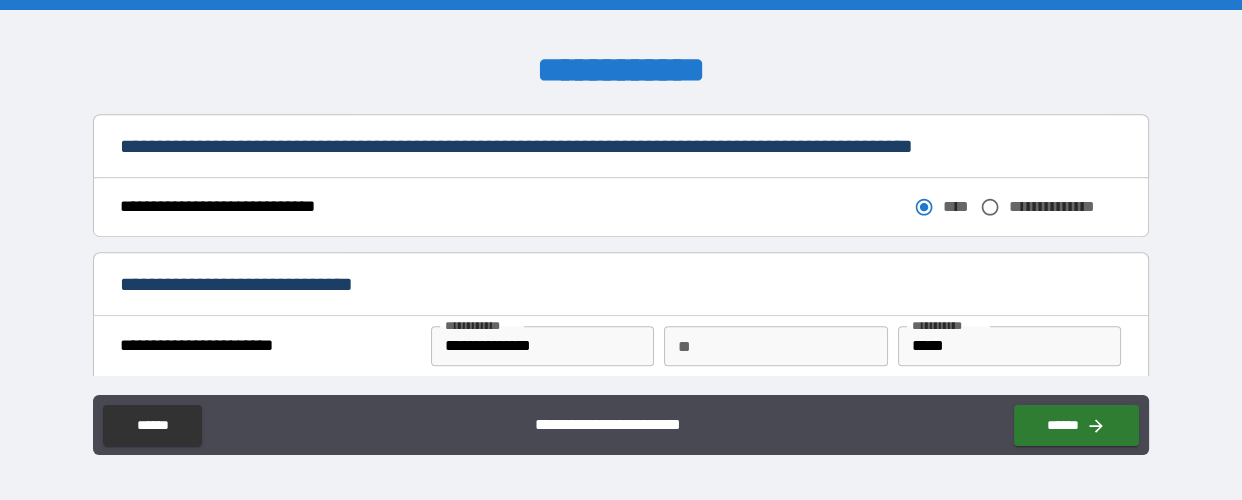 click on "**********" at bounding box center [268, 346] 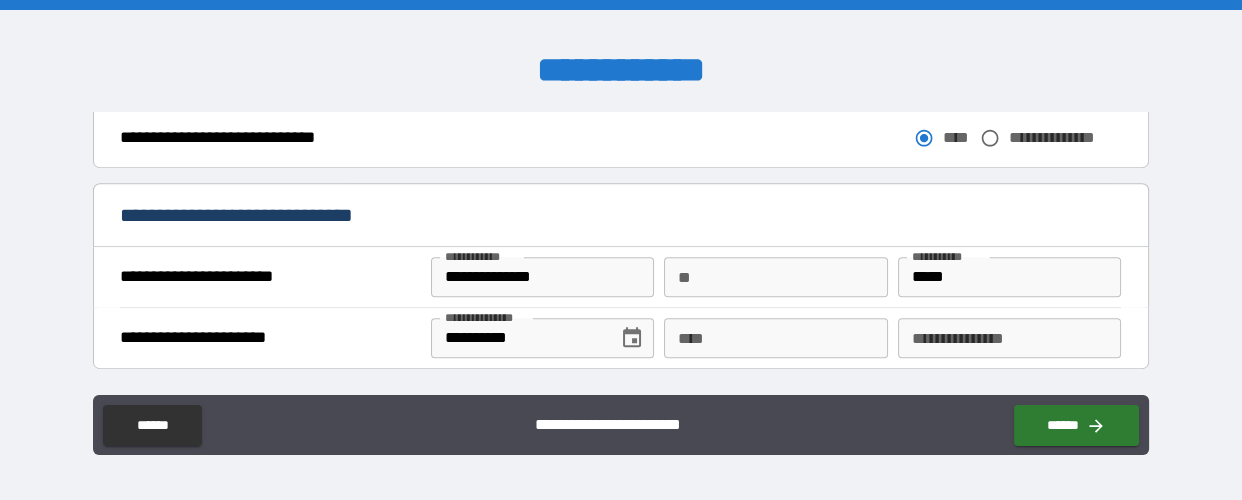 scroll, scrollTop: 1208, scrollLeft: 0, axis: vertical 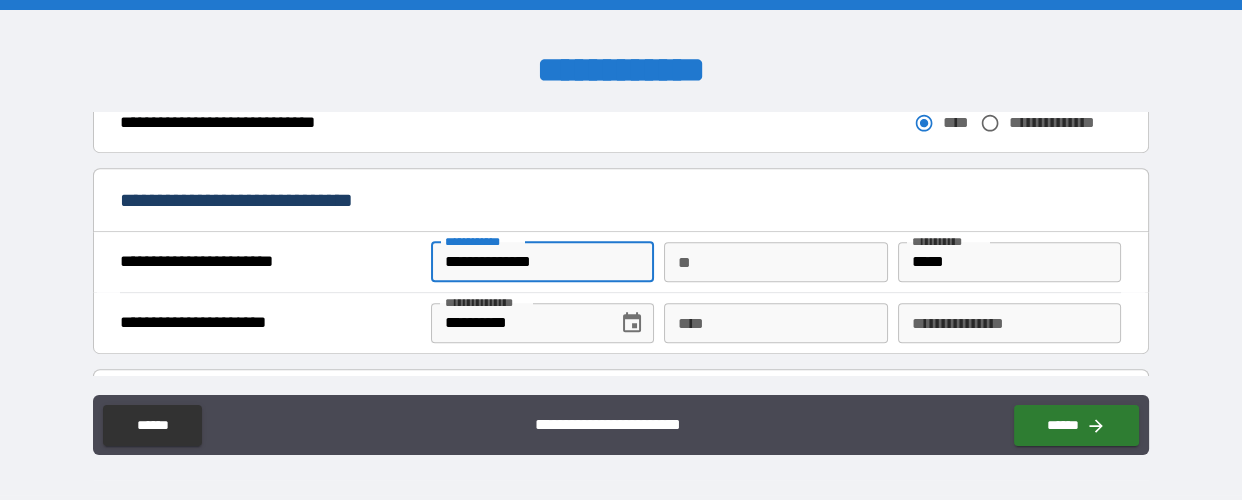 drag, startPoint x: 580, startPoint y: 251, endPoint x: 398, endPoint y: 261, distance: 182.27452 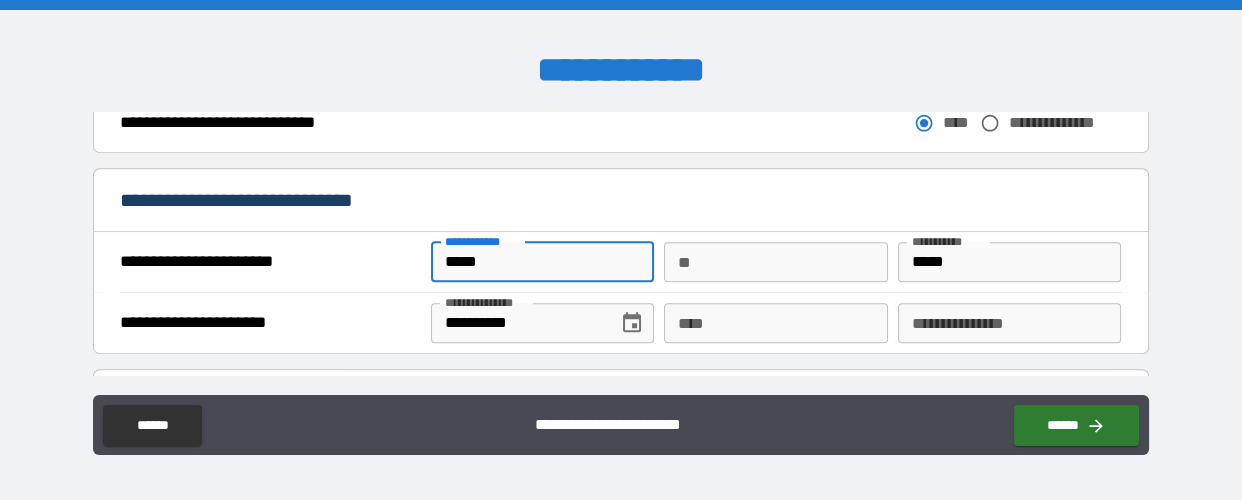 type on "*****" 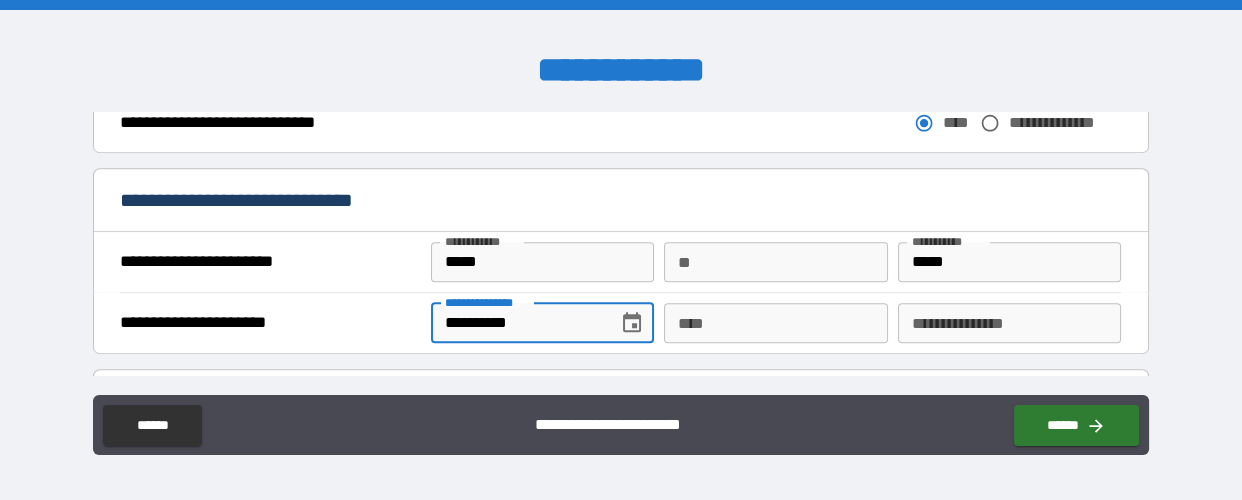 drag, startPoint x: 556, startPoint y: 318, endPoint x: 404, endPoint y: 310, distance: 152.21039 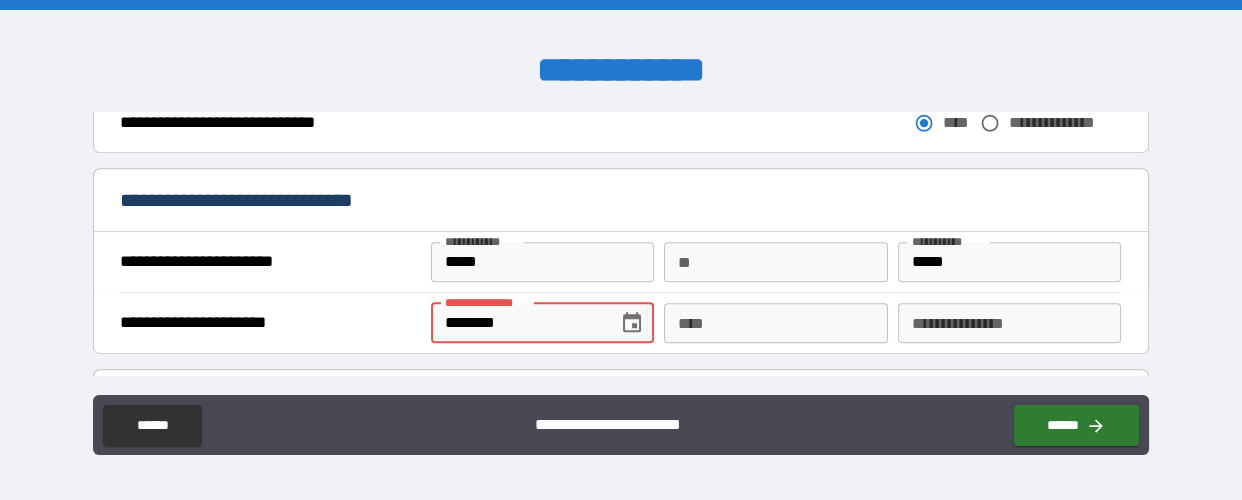 type on "********" 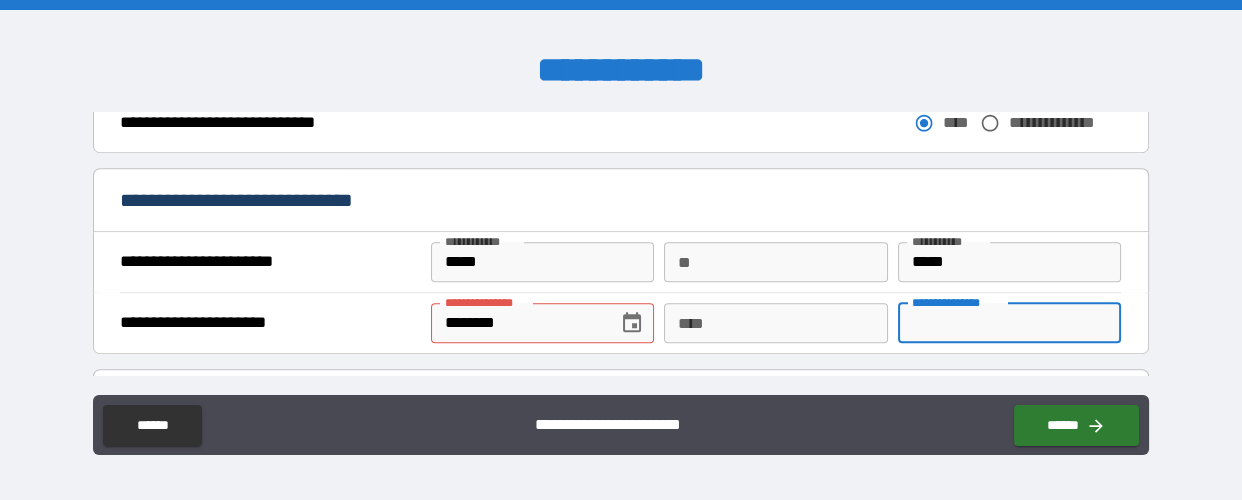 click on "**********" at bounding box center (1010, 323) 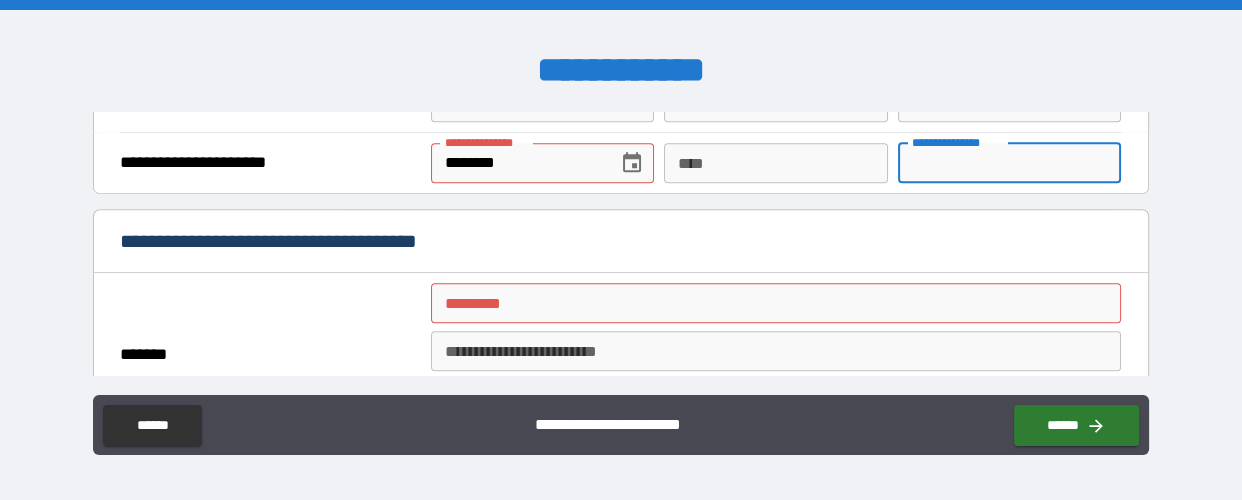 scroll, scrollTop: 1375, scrollLeft: 0, axis: vertical 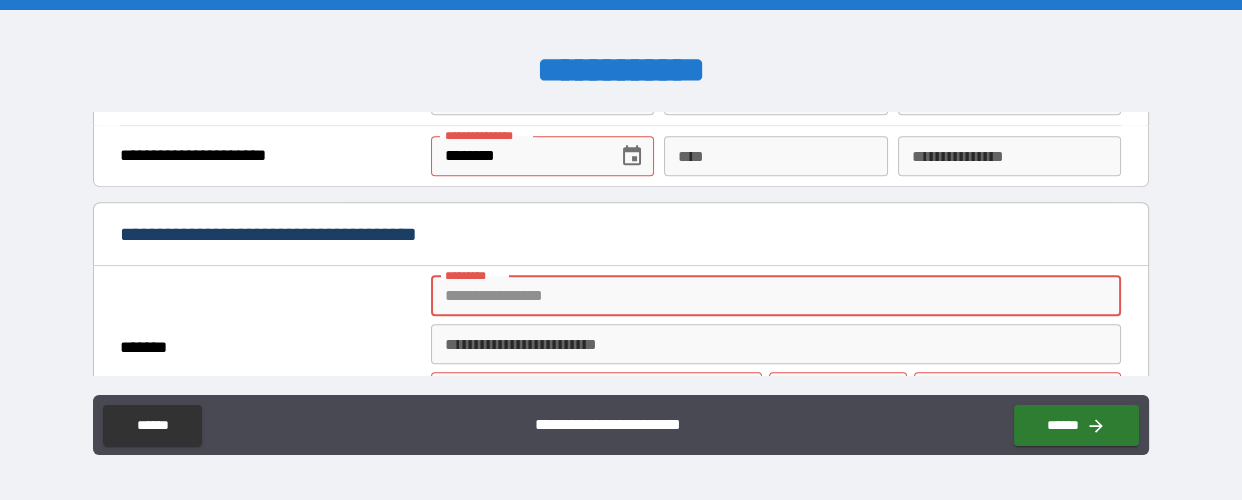 click on "*******   *" at bounding box center (776, 296) 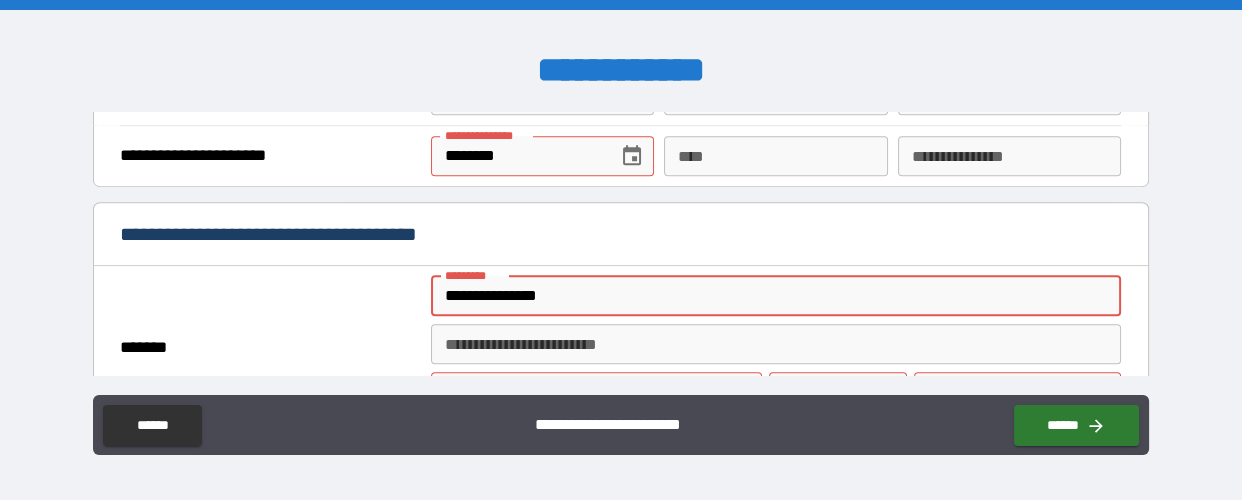 type on "**********" 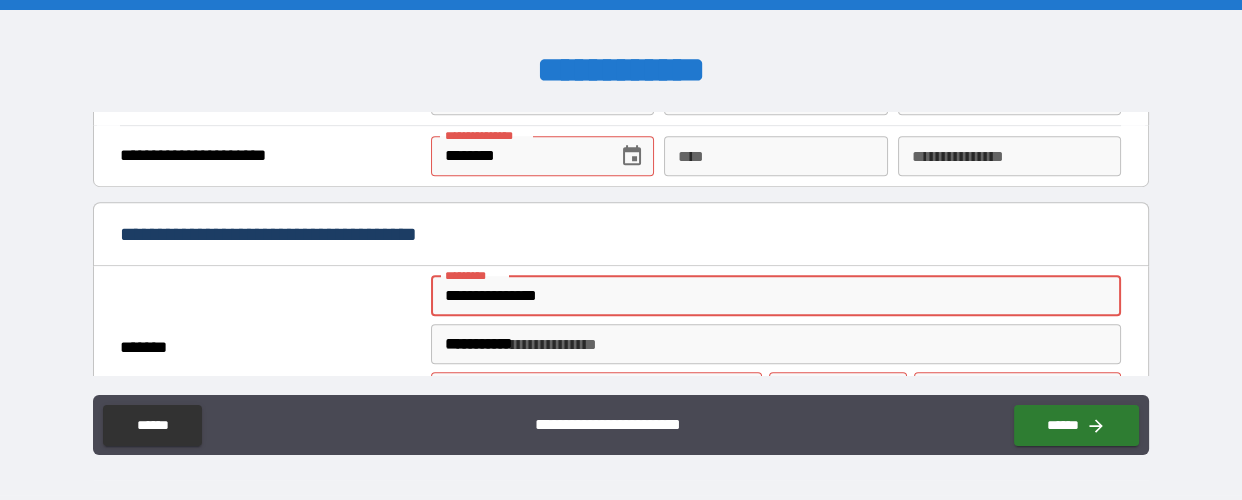 type on "**********" 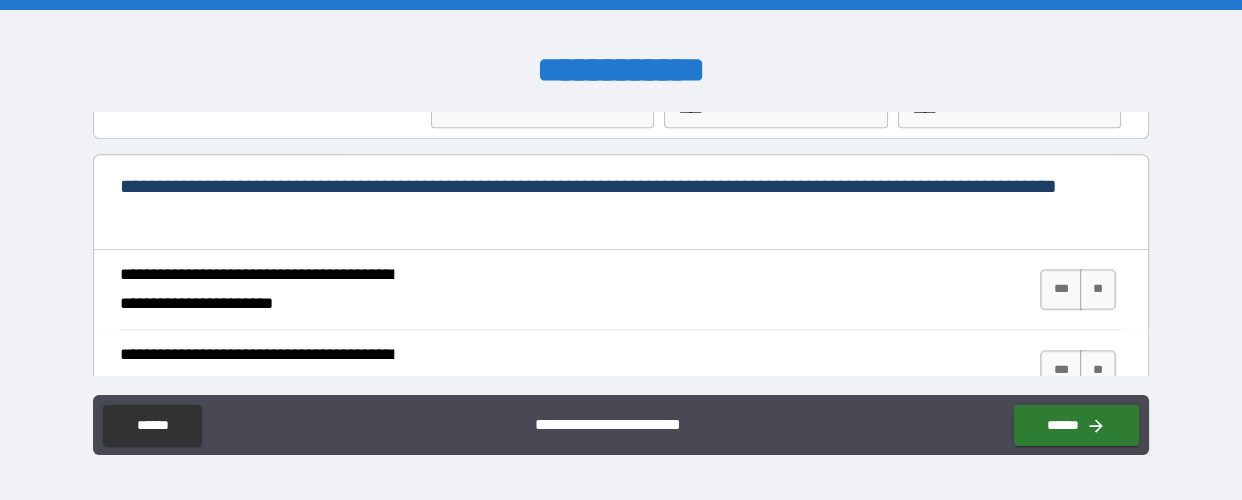 scroll, scrollTop: 1791, scrollLeft: 0, axis: vertical 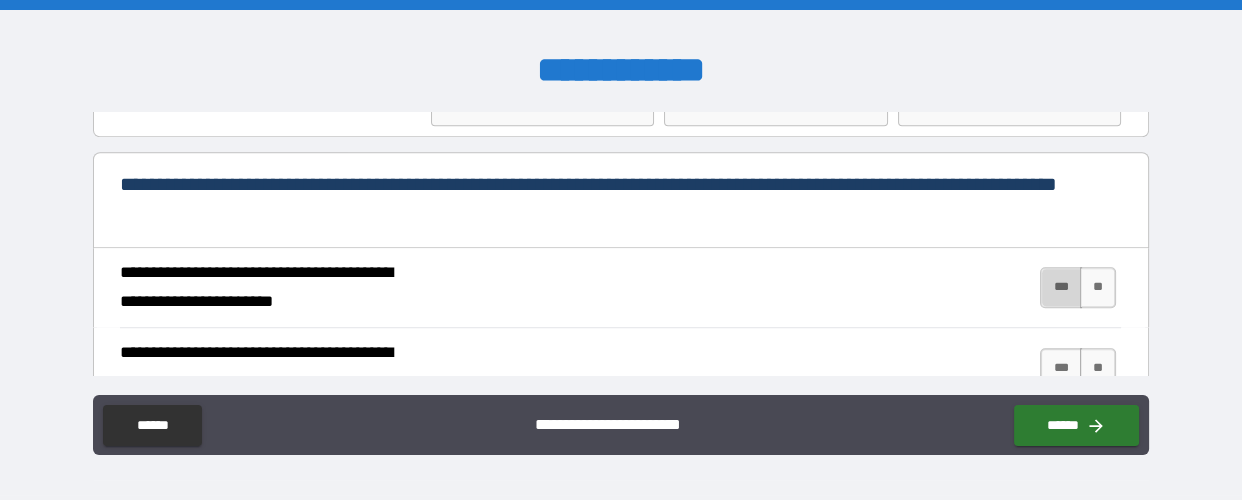 click on "***" at bounding box center [1061, 287] 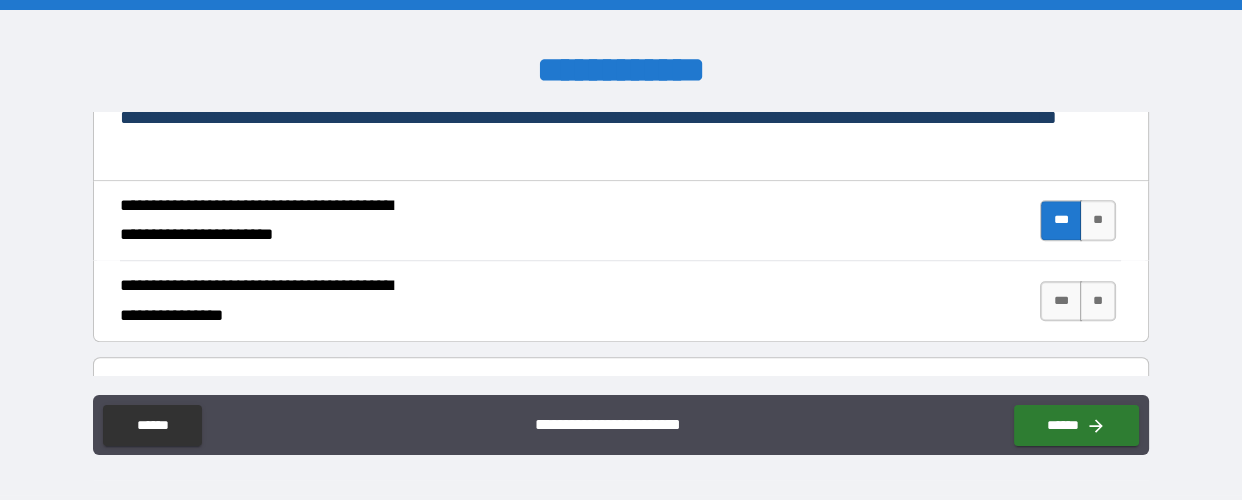 scroll, scrollTop: 1875, scrollLeft: 0, axis: vertical 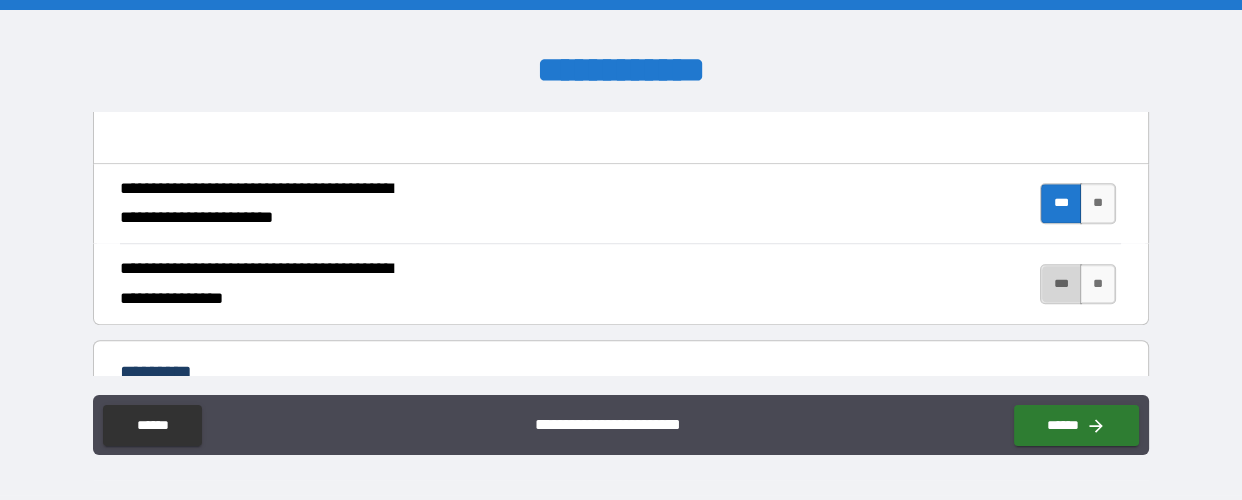 click on "***" at bounding box center [1061, 284] 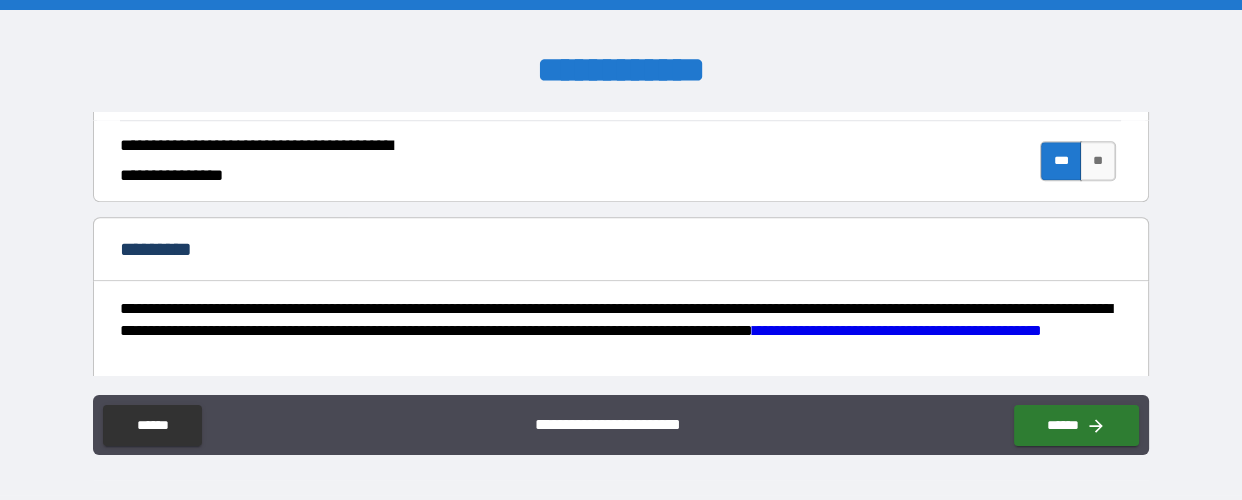scroll, scrollTop: 2000, scrollLeft: 0, axis: vertical 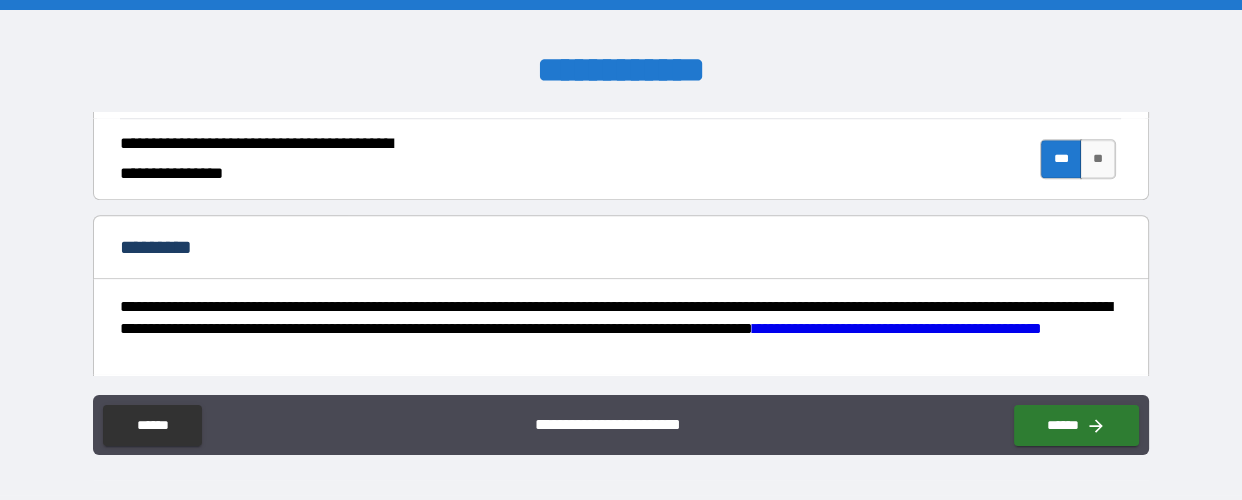 click on "*********" at bounding box center (620, 249) 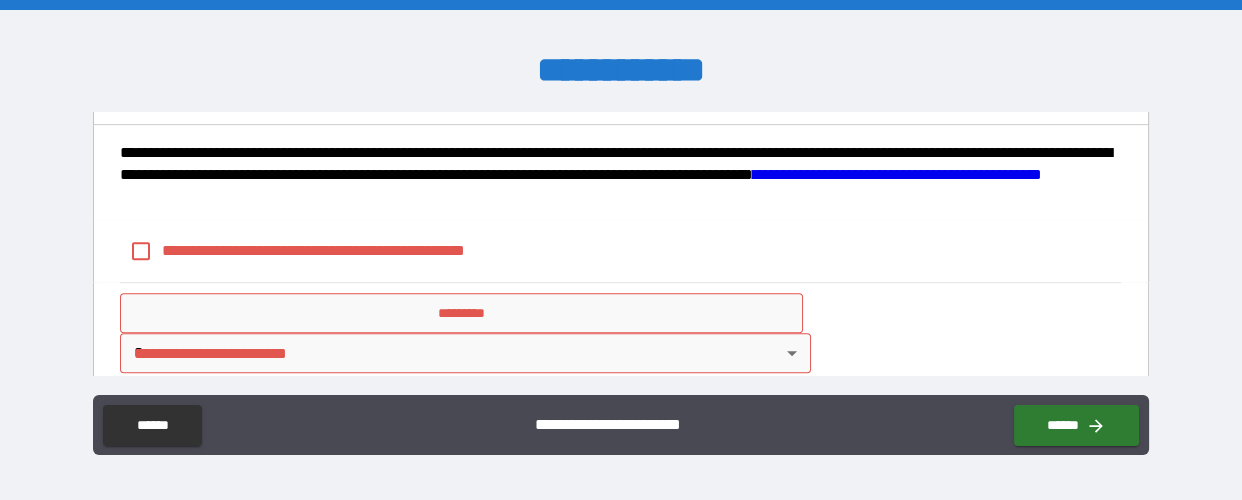 scroll, scrollTop: 2166, scrollLeft: 0, axis: vertical 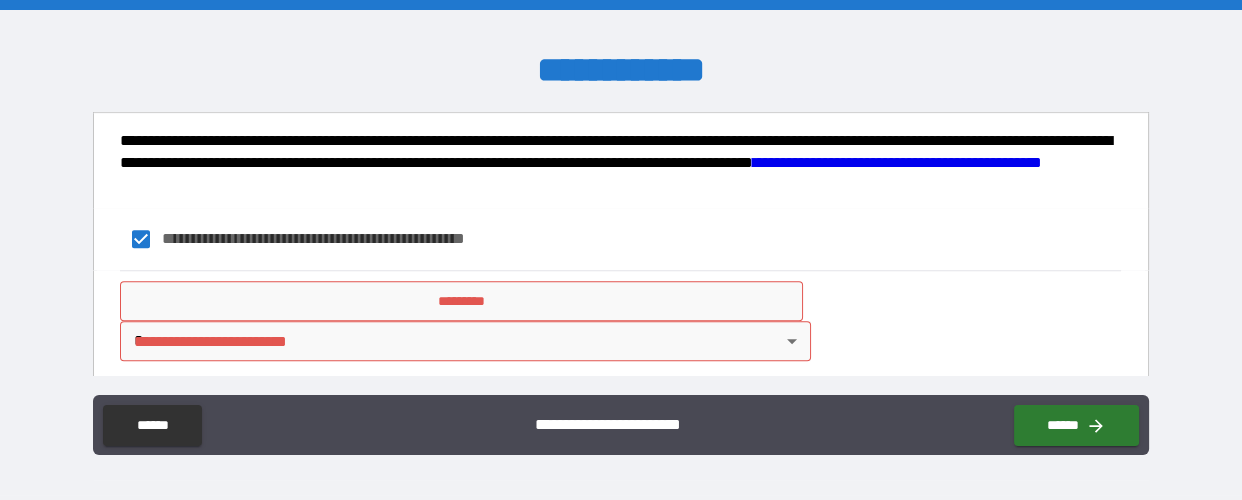 click on "*********" at bounding box center (461, 301) 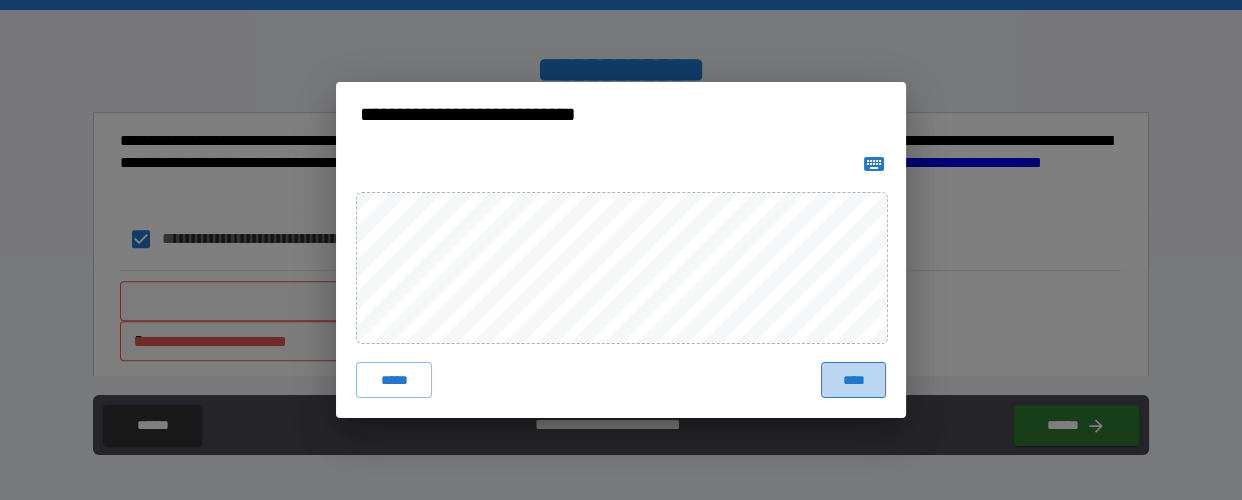 click on "****" at bounding box center [853, 380] 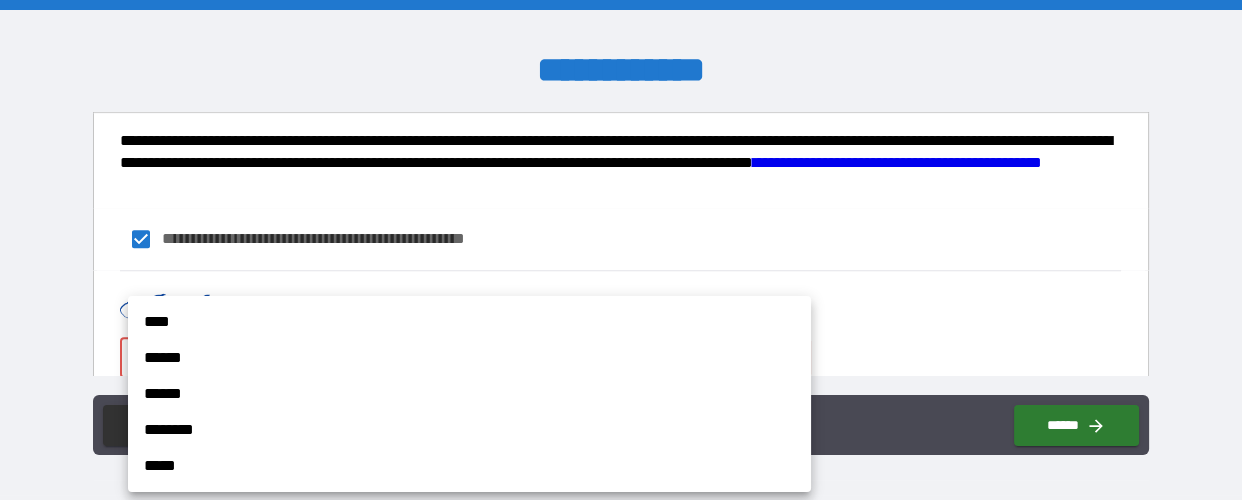 click on "**********" at bounding box center (621, 250) 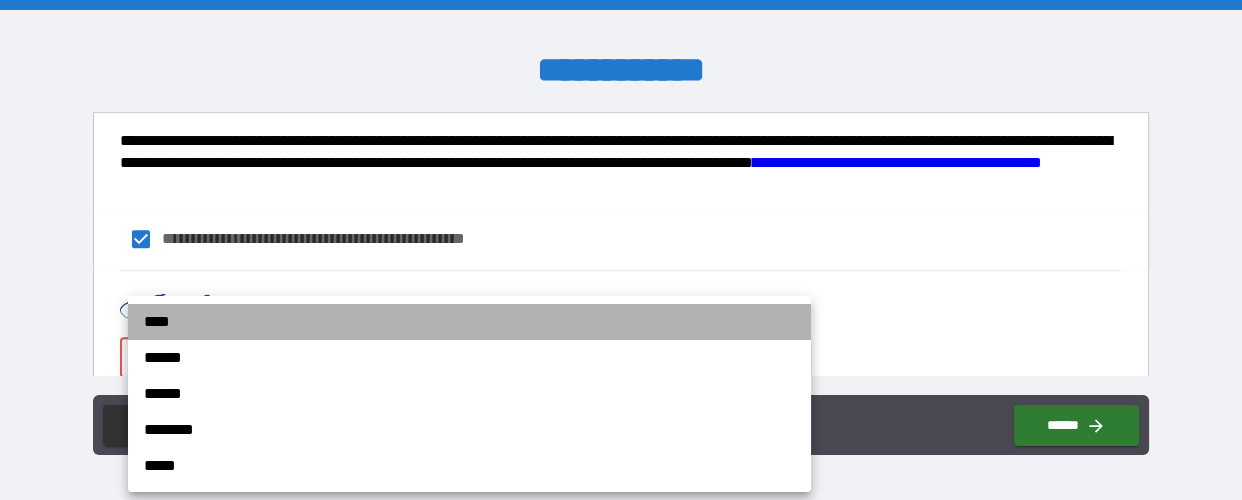 click on "****" at bounding box center (469, 322) 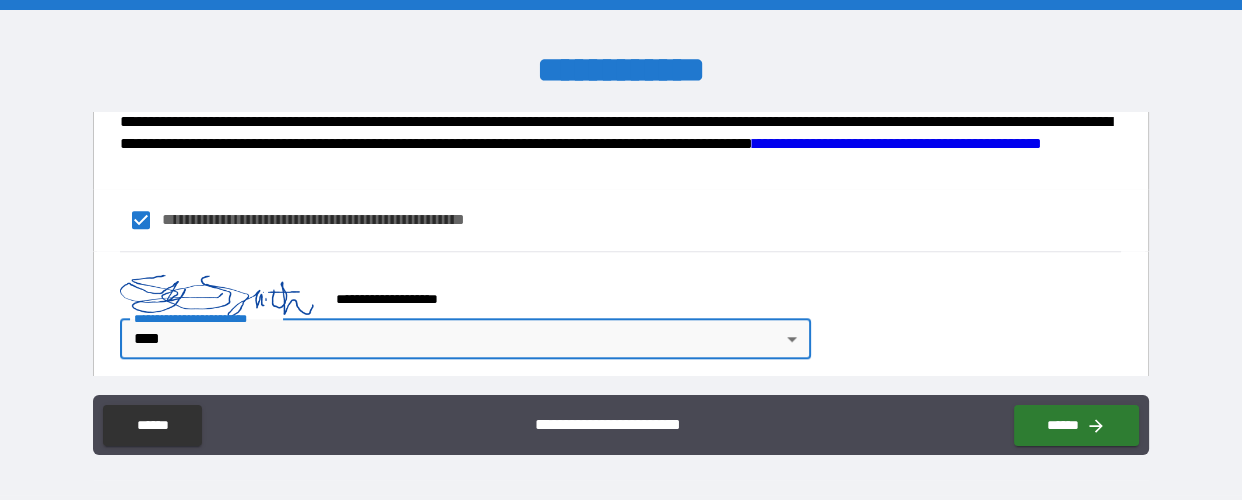 scroll, scrollTop: 2190, scrollLeft: 0, axis: vertical 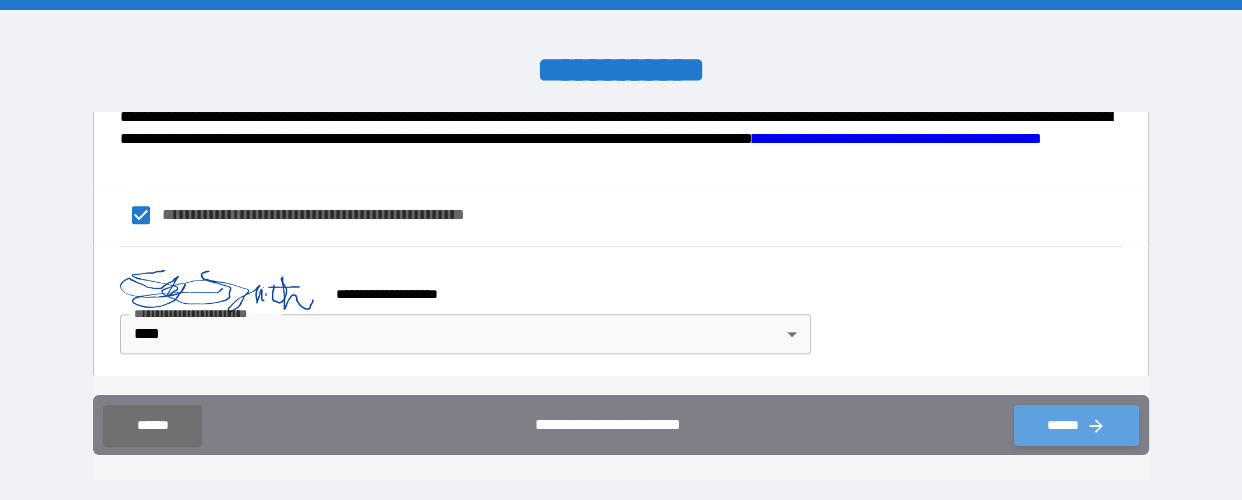 click 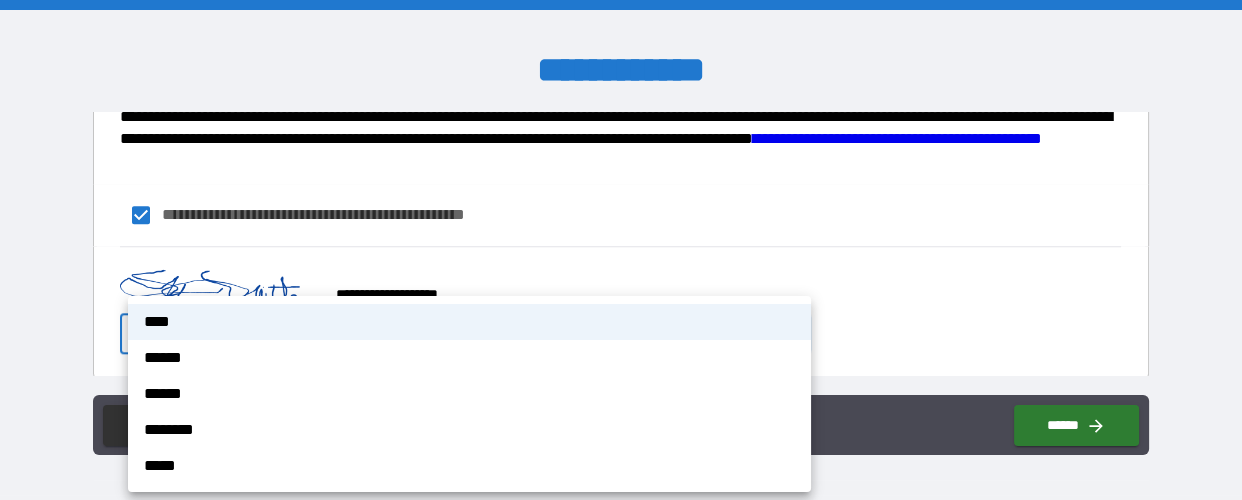 click on "**********" at bounding box center [621, 250] 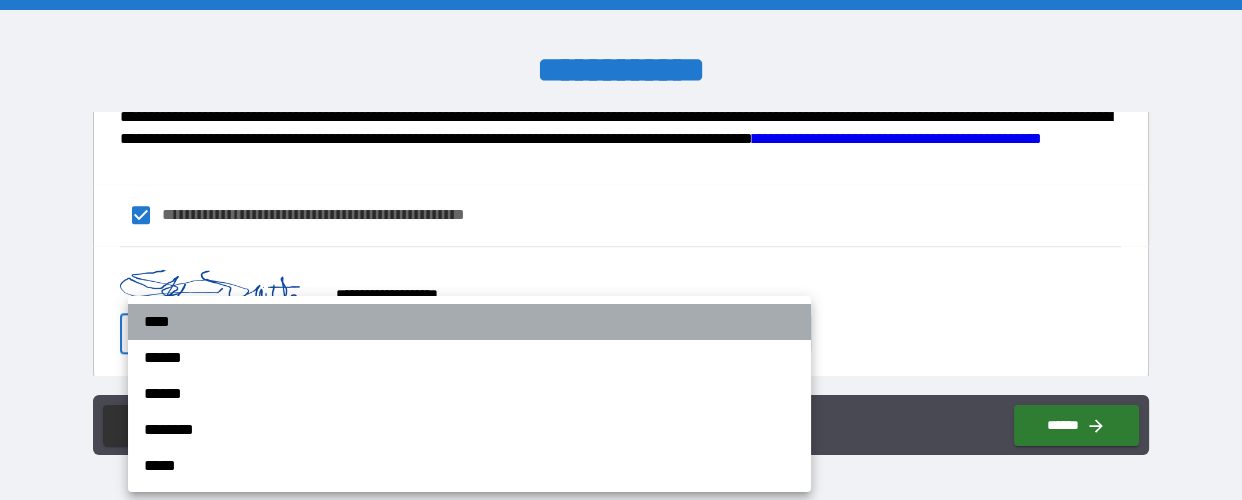click on "****" at bounding box center (469, 322) 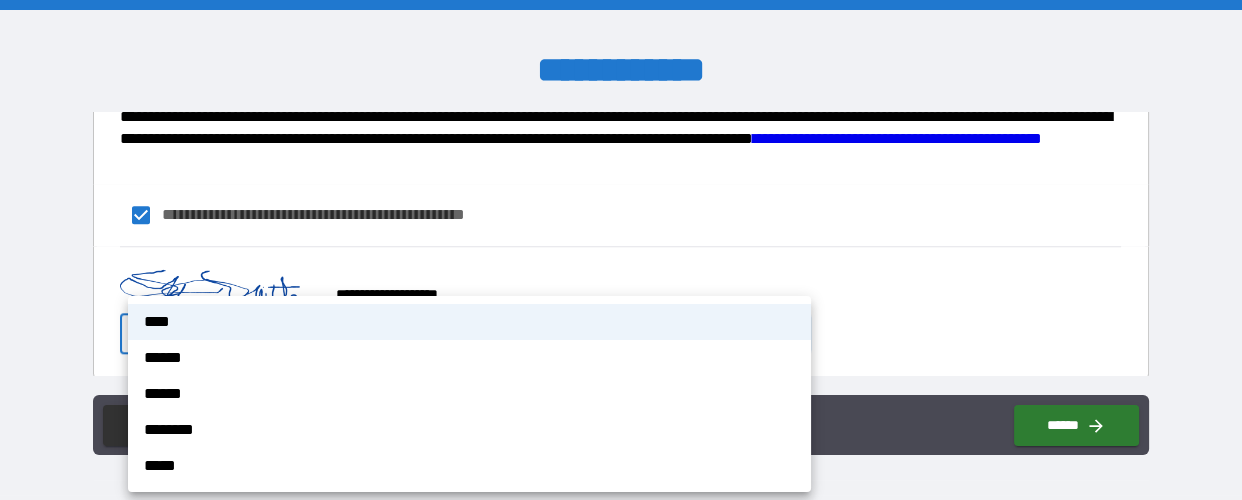 click on "**********" at bounding box center (621, 250) 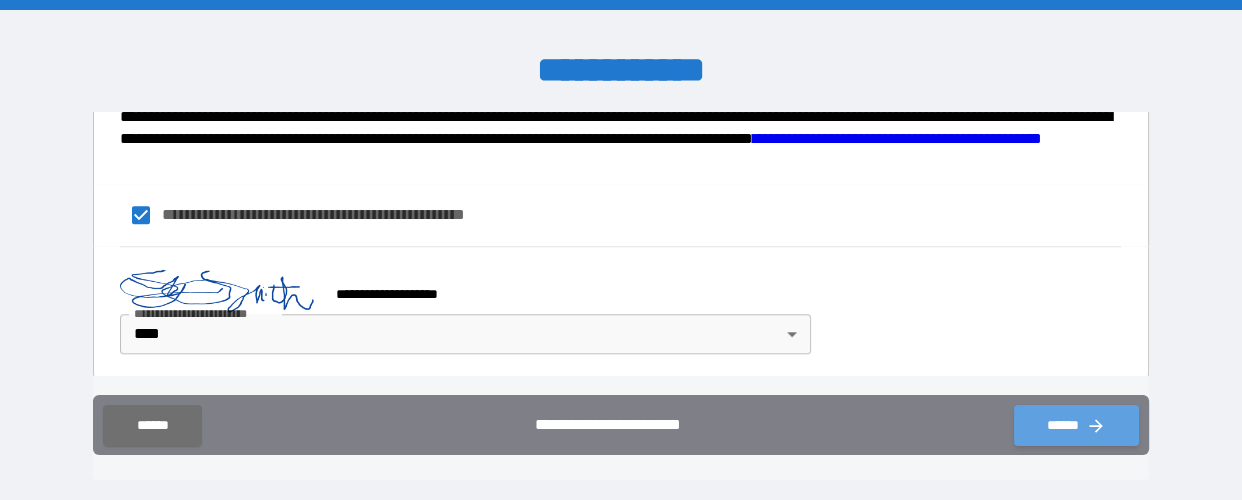 click 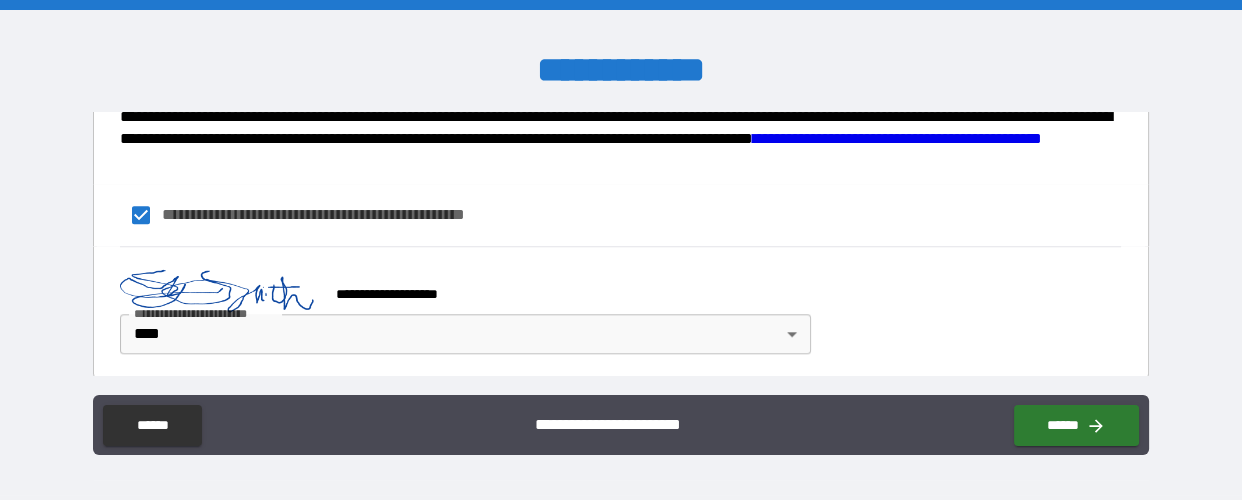 click on "**********" at bounding box center [620, 305] 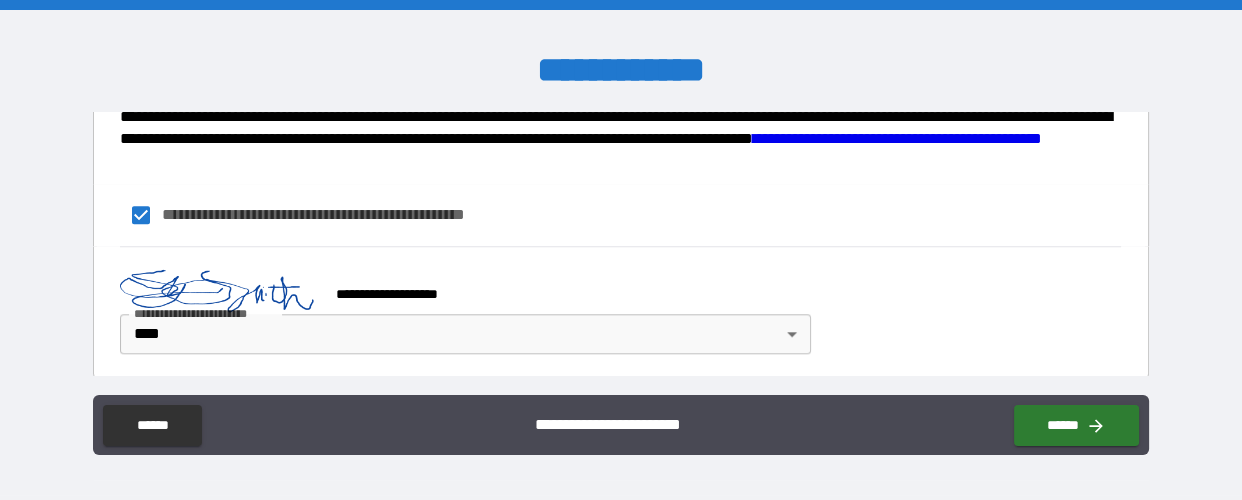 click on "**********" at bounding box center (621, 313) 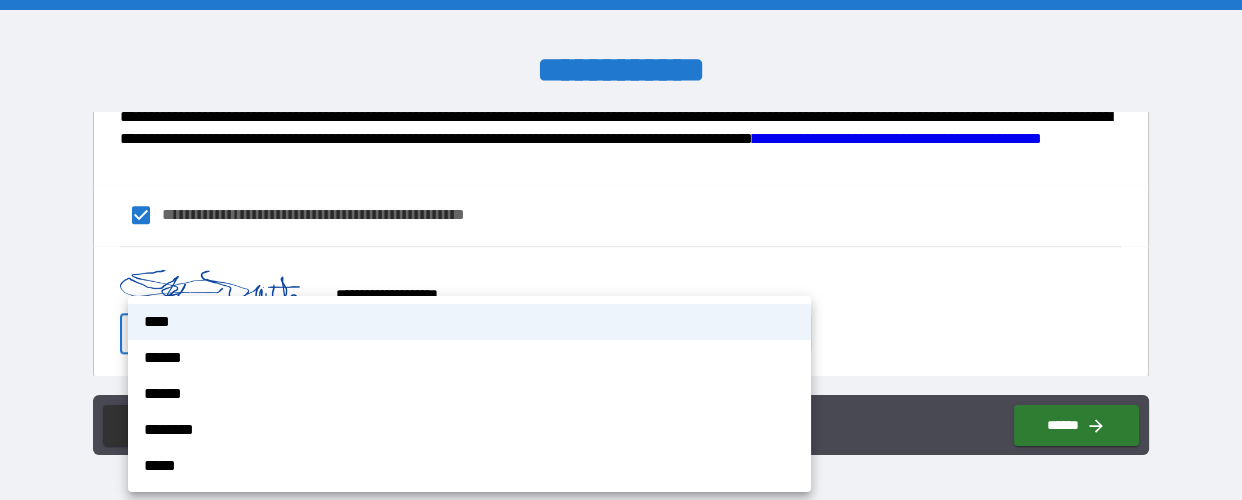 click on "**********" at bounding box center (621, 250) 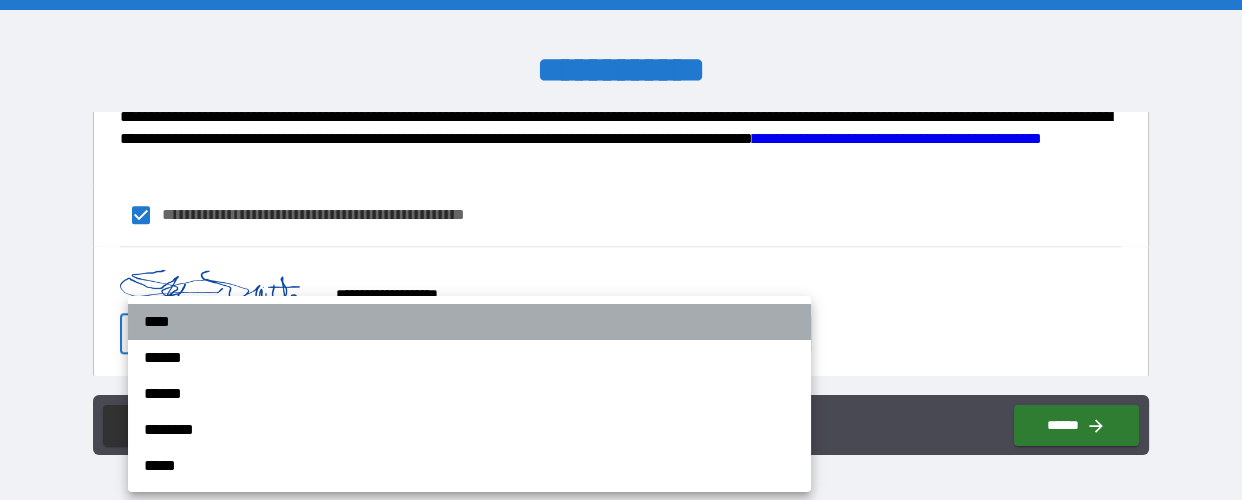 click on "****" at bounding box center (469, 322) 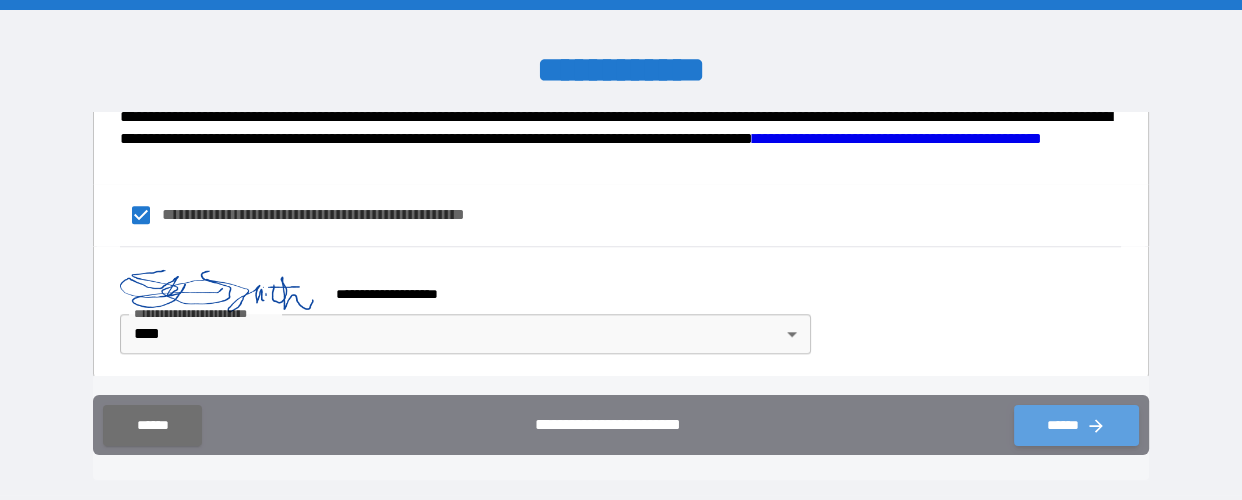 click 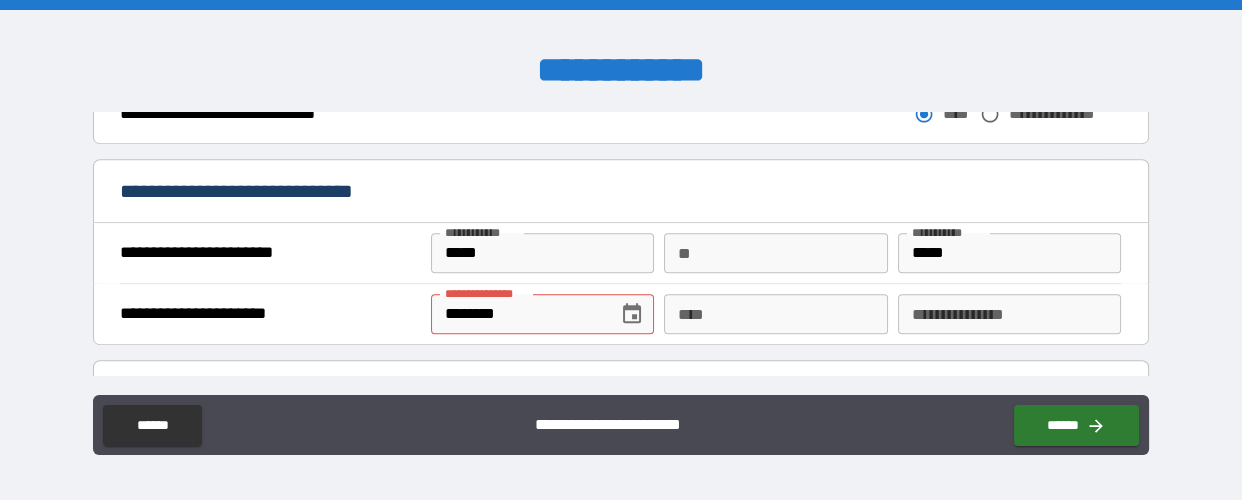 scroll, scrollTop: 1190, scrollLeft: 0, axis: vertical 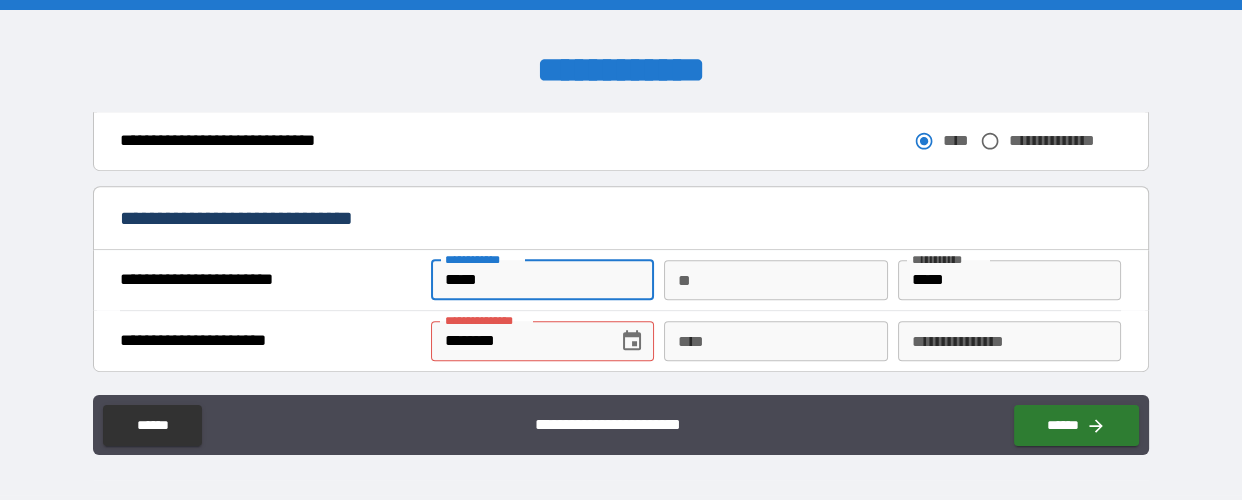drag, startPoint x: 496, startPoint y: 279, endPoint x: 390, endPoint y: 282, distance: 106.04244 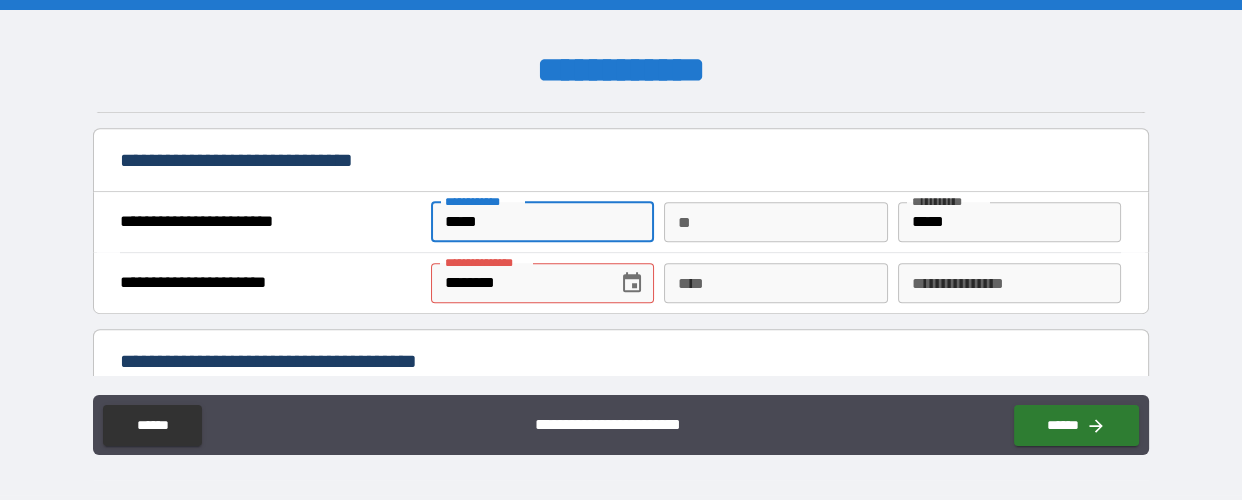 scroll, scrollTop: 1274, scrollLeft: 0, axis: vertical 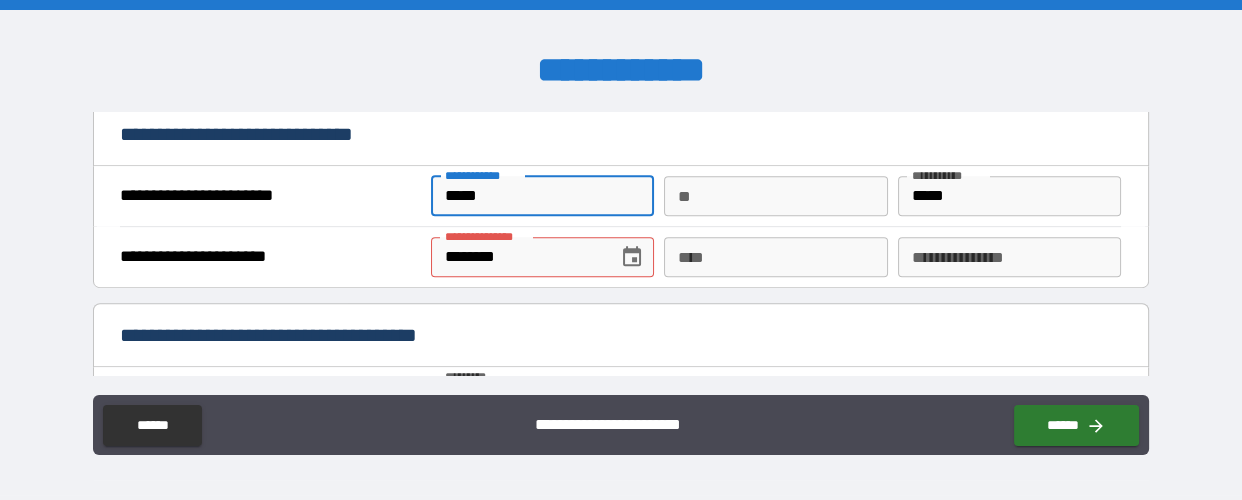 type on "*****" 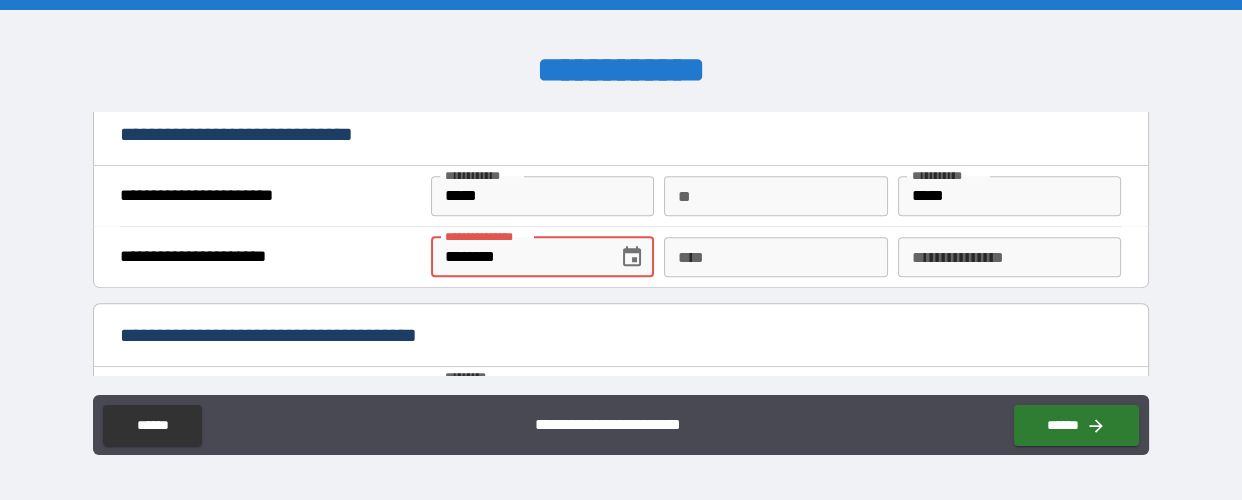 drag, startPoint x: 526, startPoint y: 249, endPoint x: 382, endPoint y: 247, distance: 144.01389 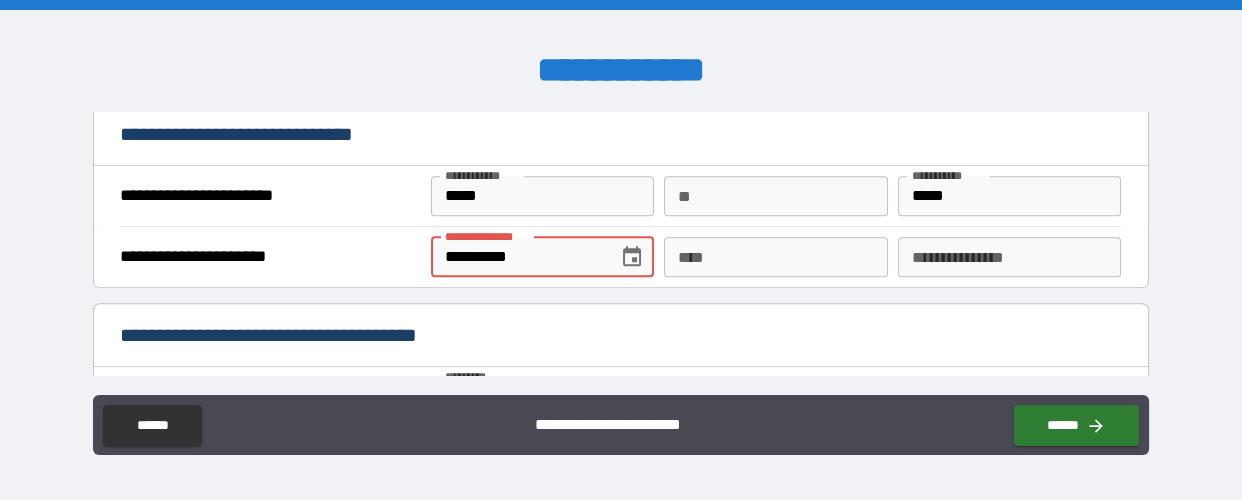 scroll, scrollTop: 1232, scrollLeft: 0, axis: vertical 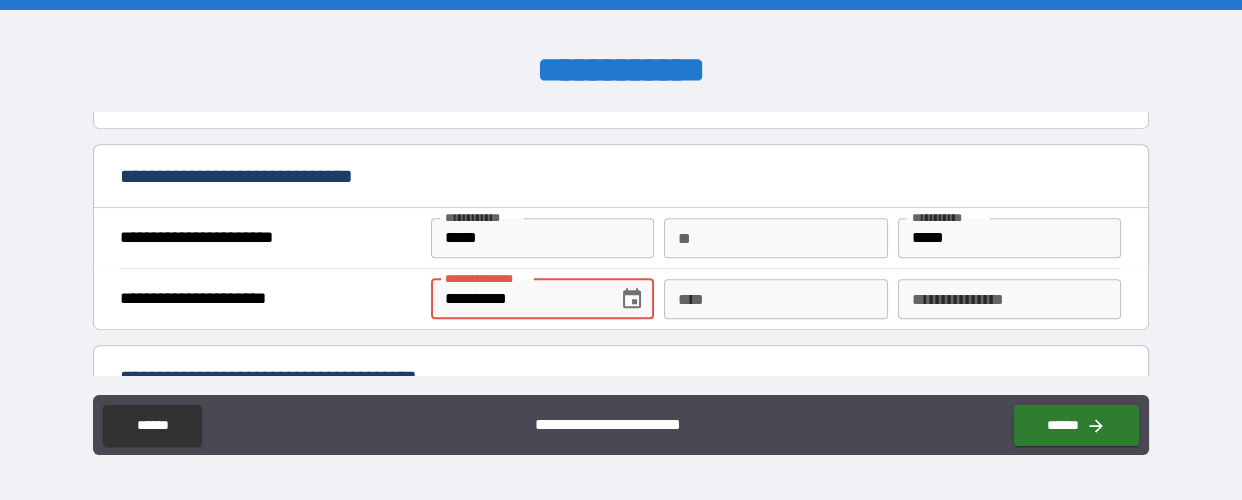 type on "**********" 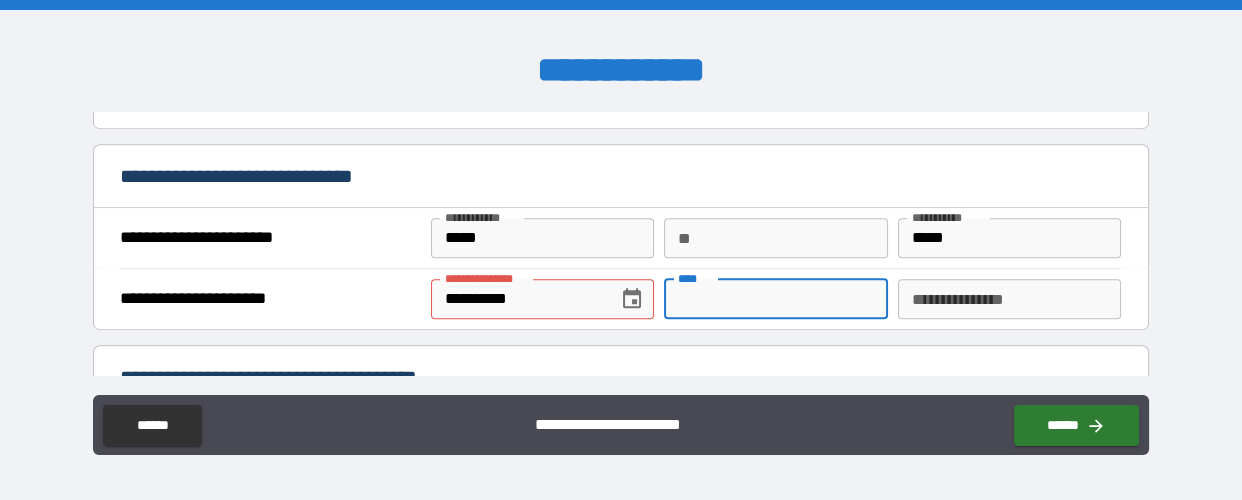click on "****" at bounding box center (776, 299) 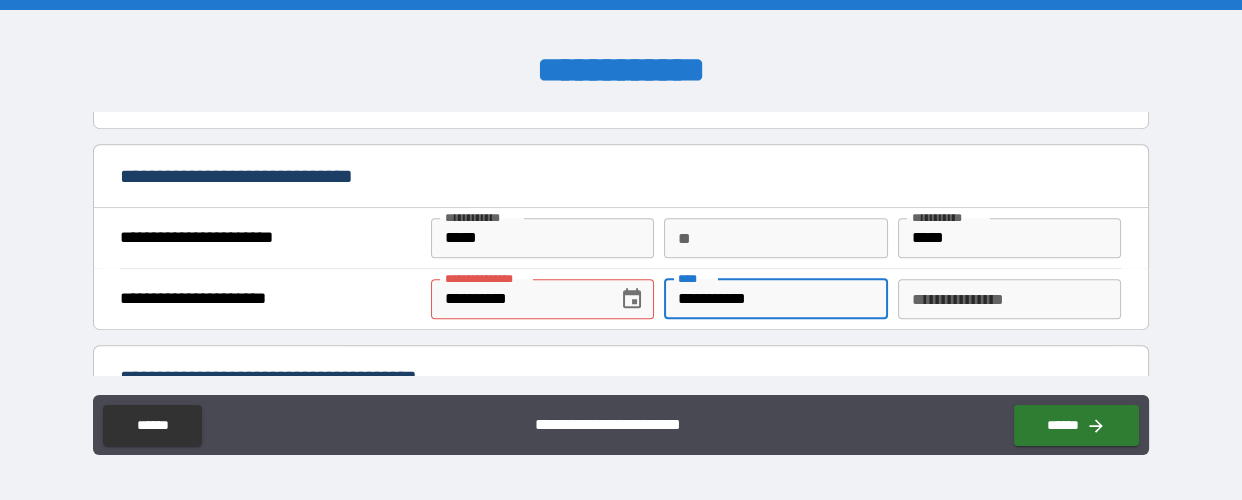 type on "**********" 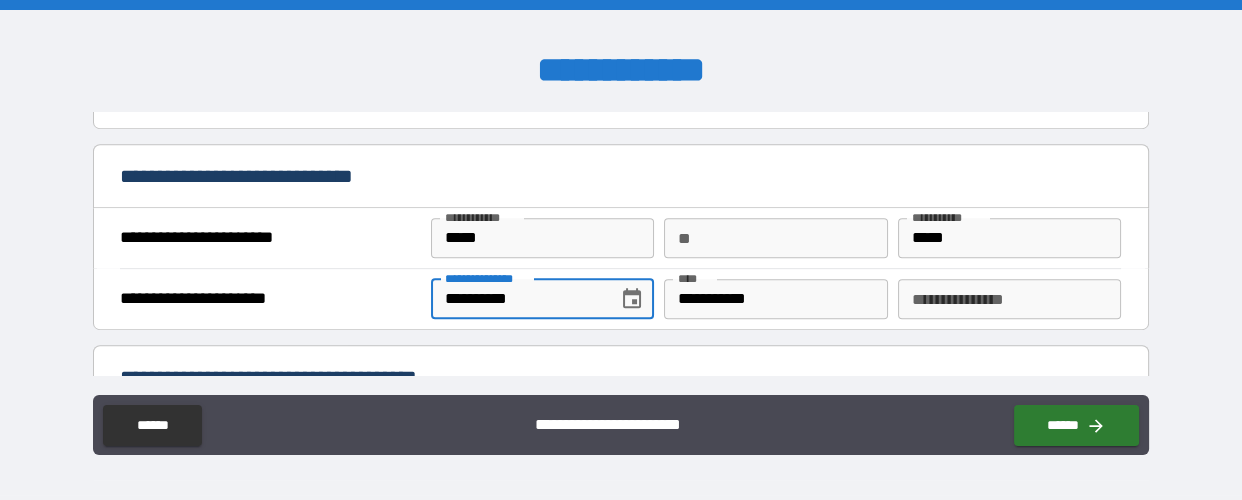 type on "**********" 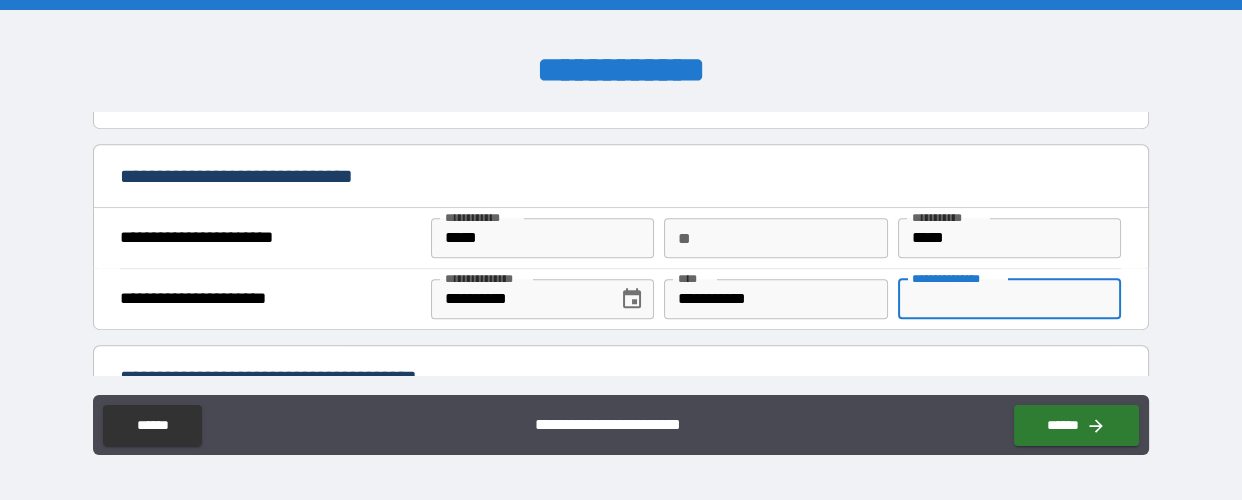 click on "**********" at bounding box center (1010, 299) 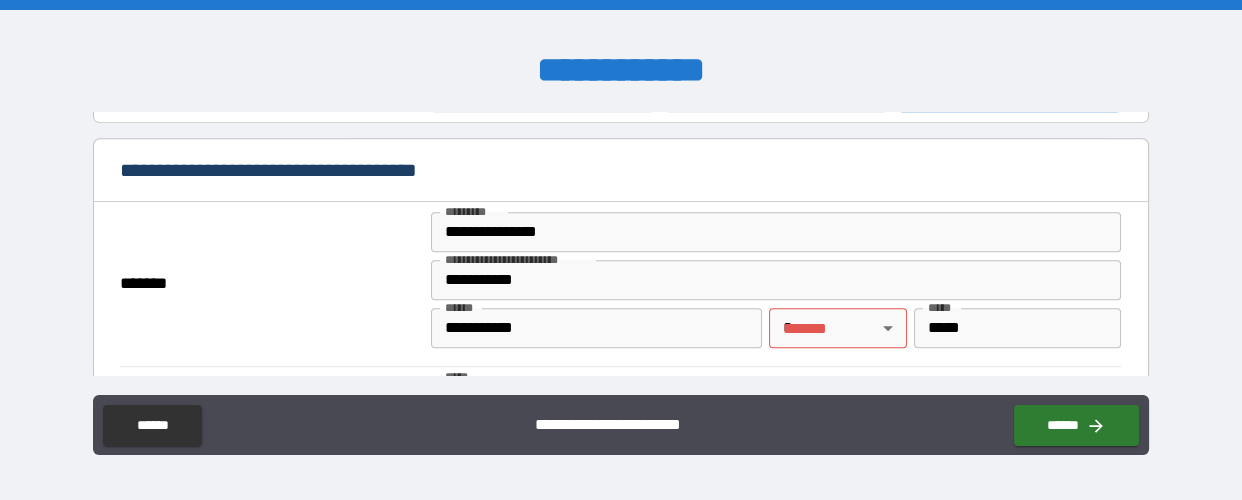 scroll, scrollTop: 1441, scrollLeft: 0, axis: vertical 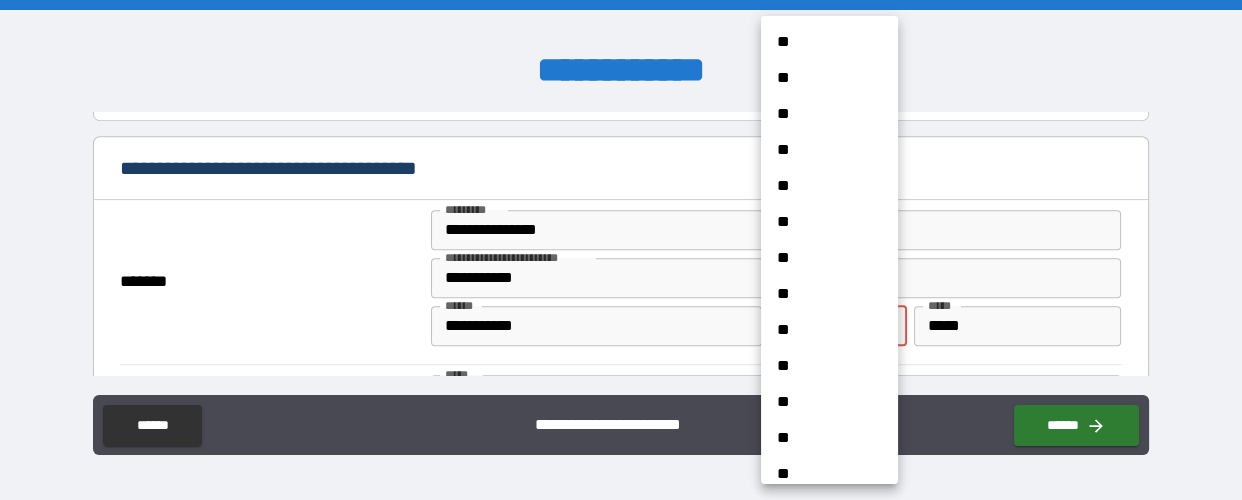 click on "**********" at bounding box center (621, 250) 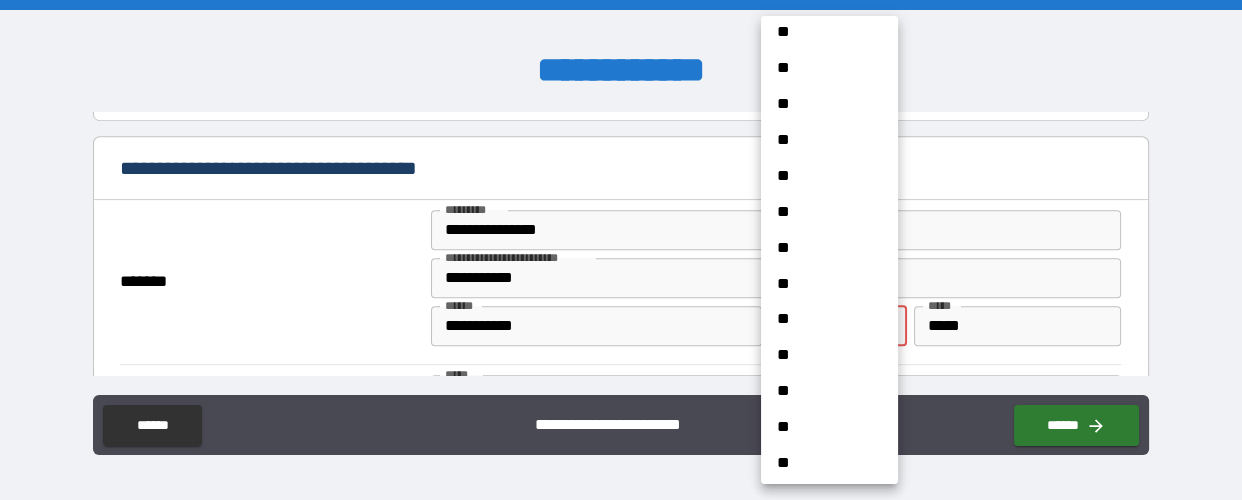 scroll, scrollTop: 916, scrollLeft: 0, axis: vertical 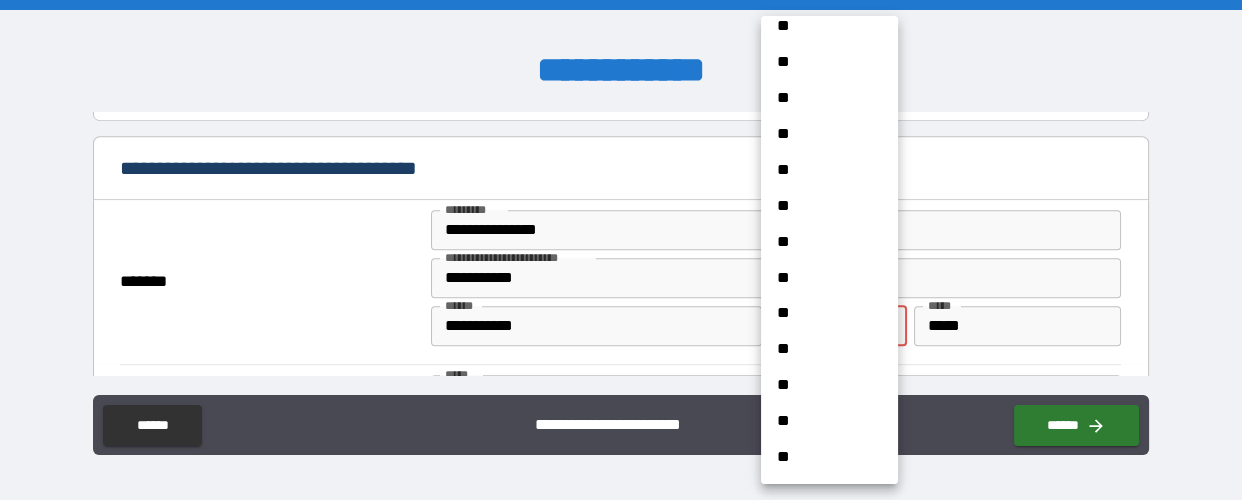 click on "**" at bounding box center (820, 457) 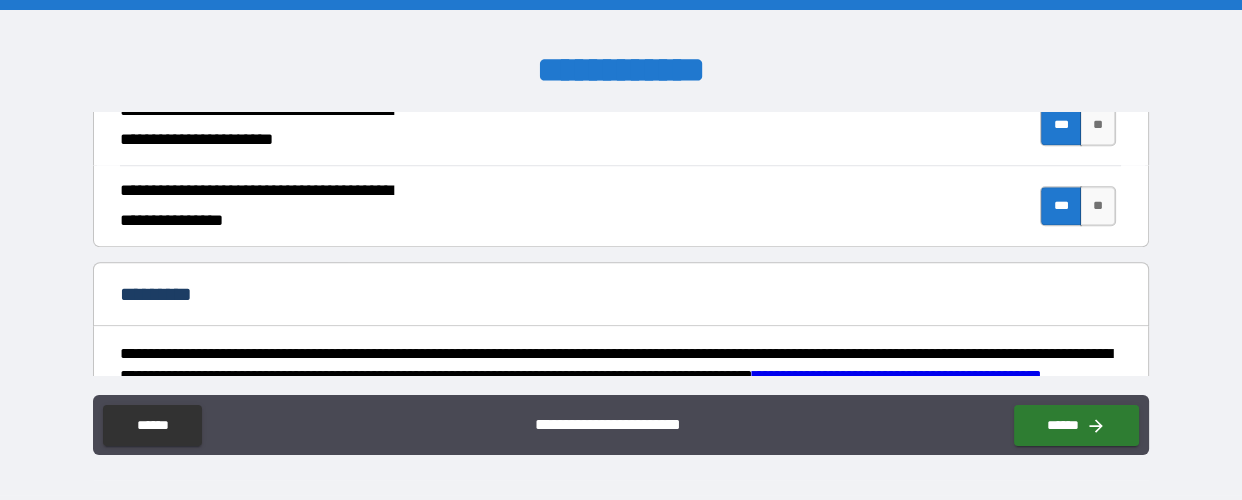 scroll, scrollTop: 1982, scrollLeft: 0, axis: vertical 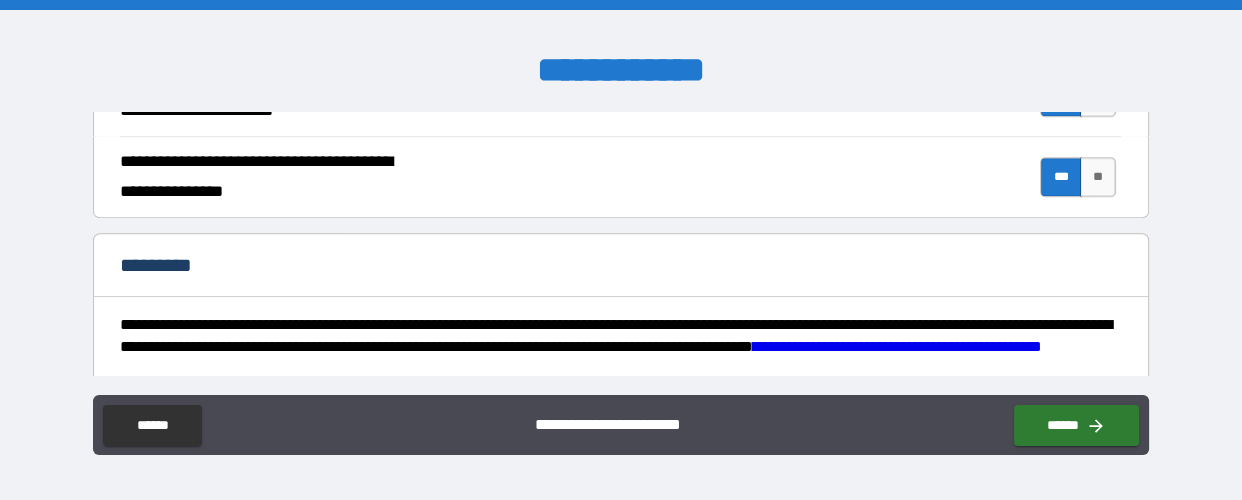 click on "*********" at bounding box center [620, 267] 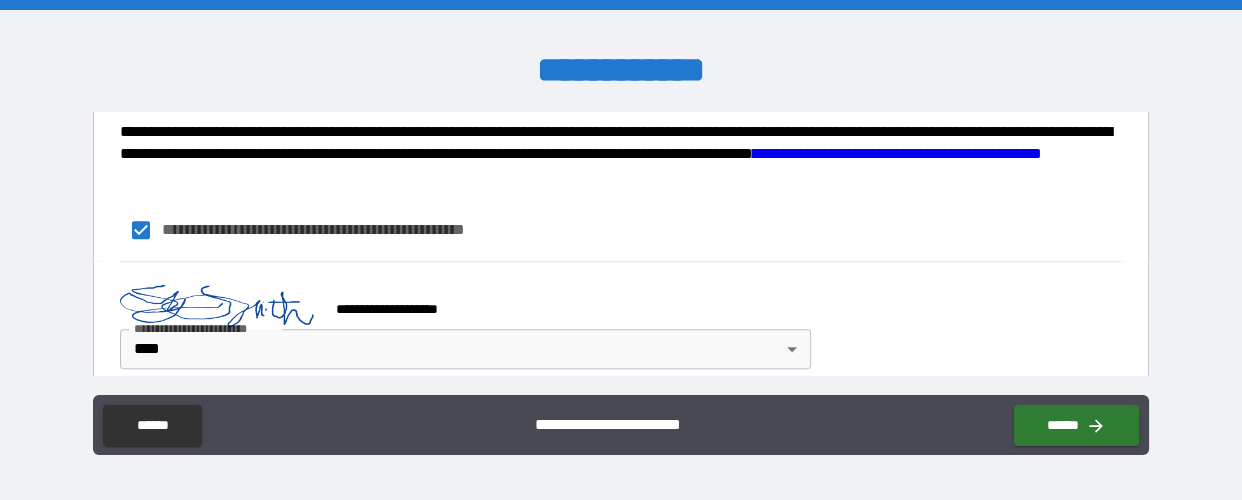 scroll, scrollTop: 2190, scrollLeft: 0, axis: vertical 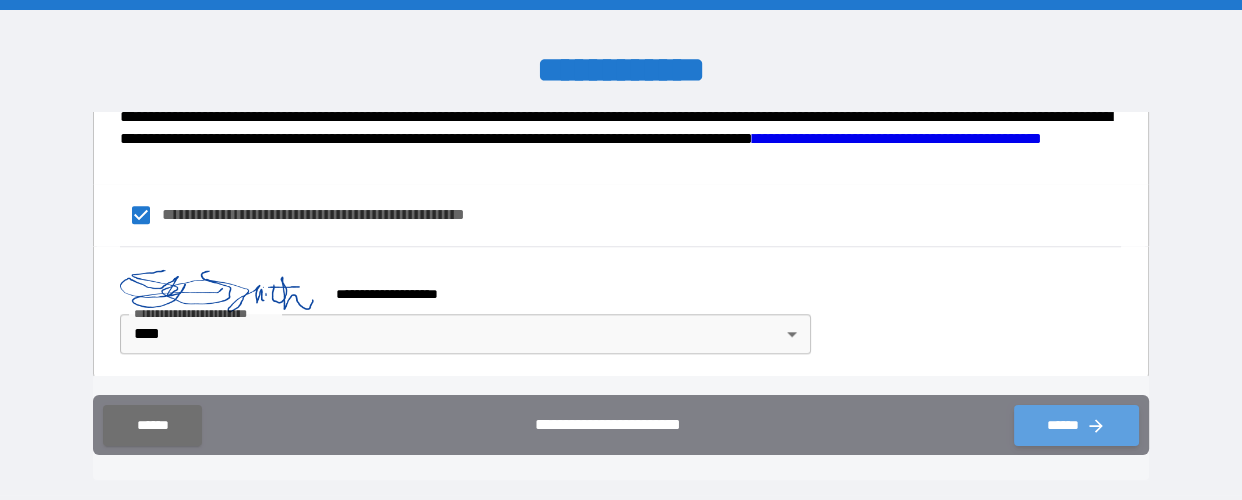 click on "******" at bounding box center [1076, 425] 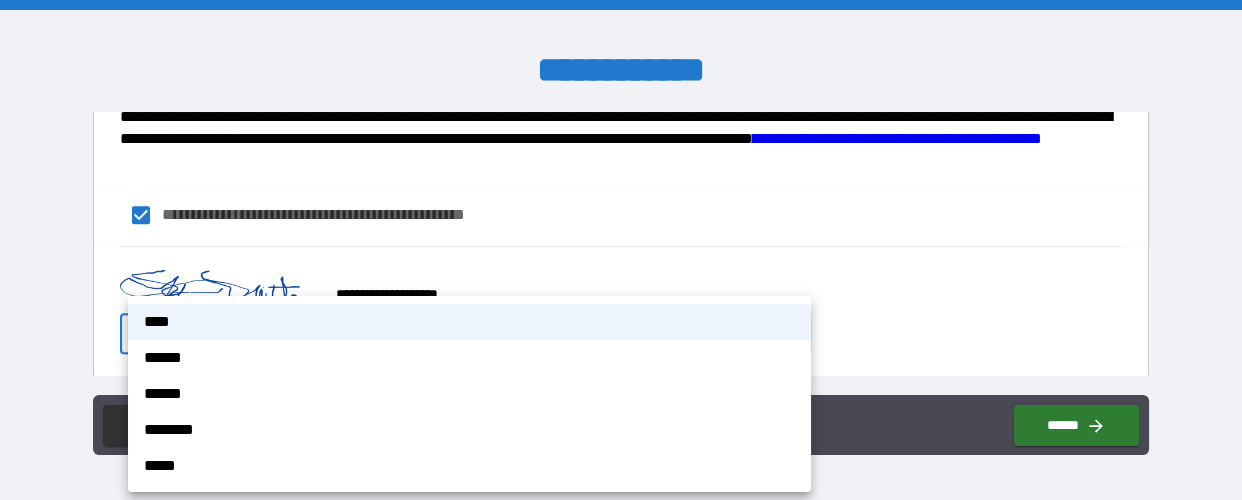 click on "**********" at bounding box center [621, 250] 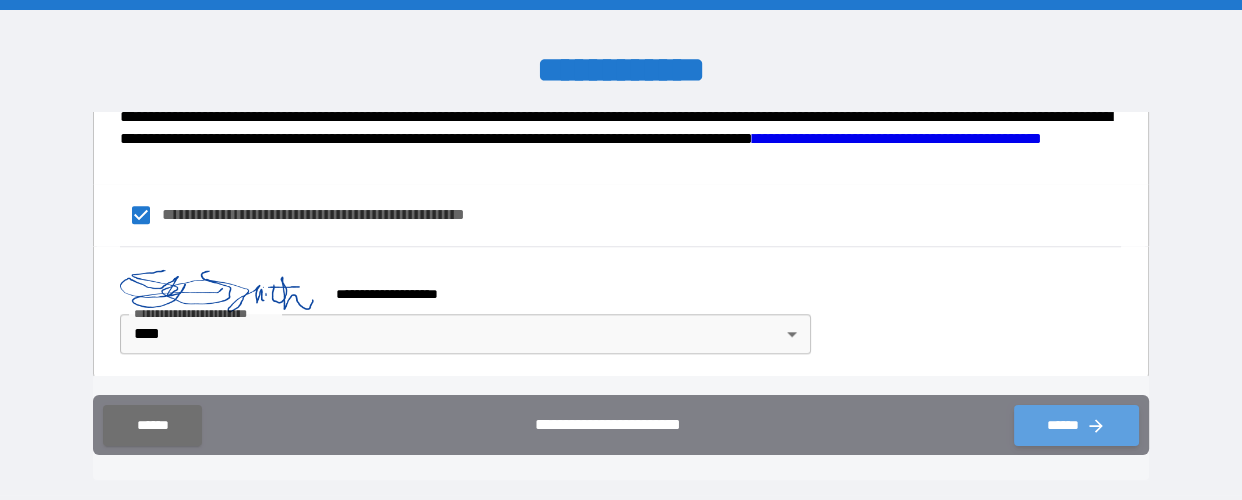 click 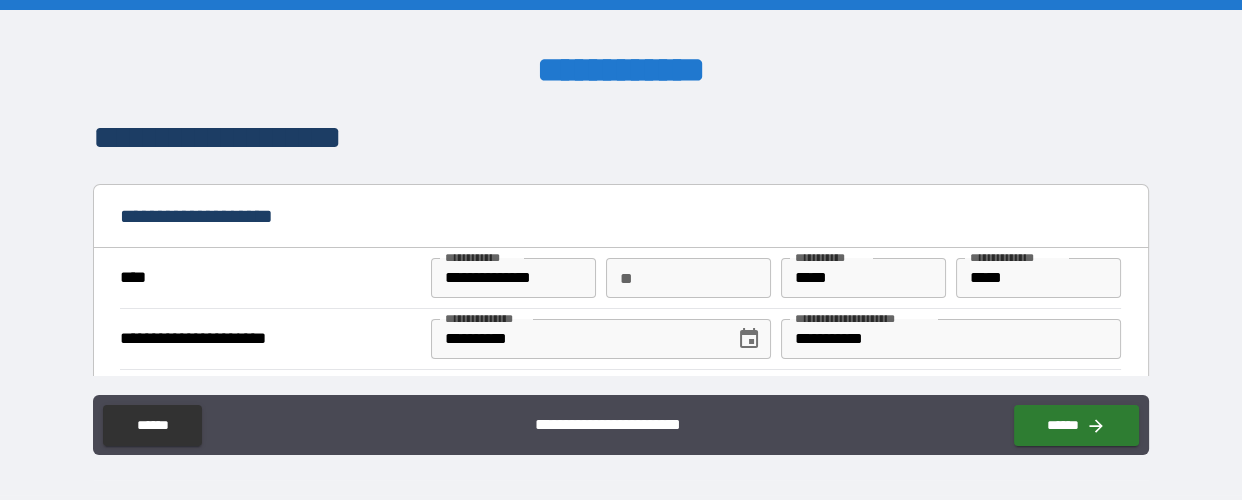 scroll, scrollTop: 0, scrollLeft: 0, axis: both 